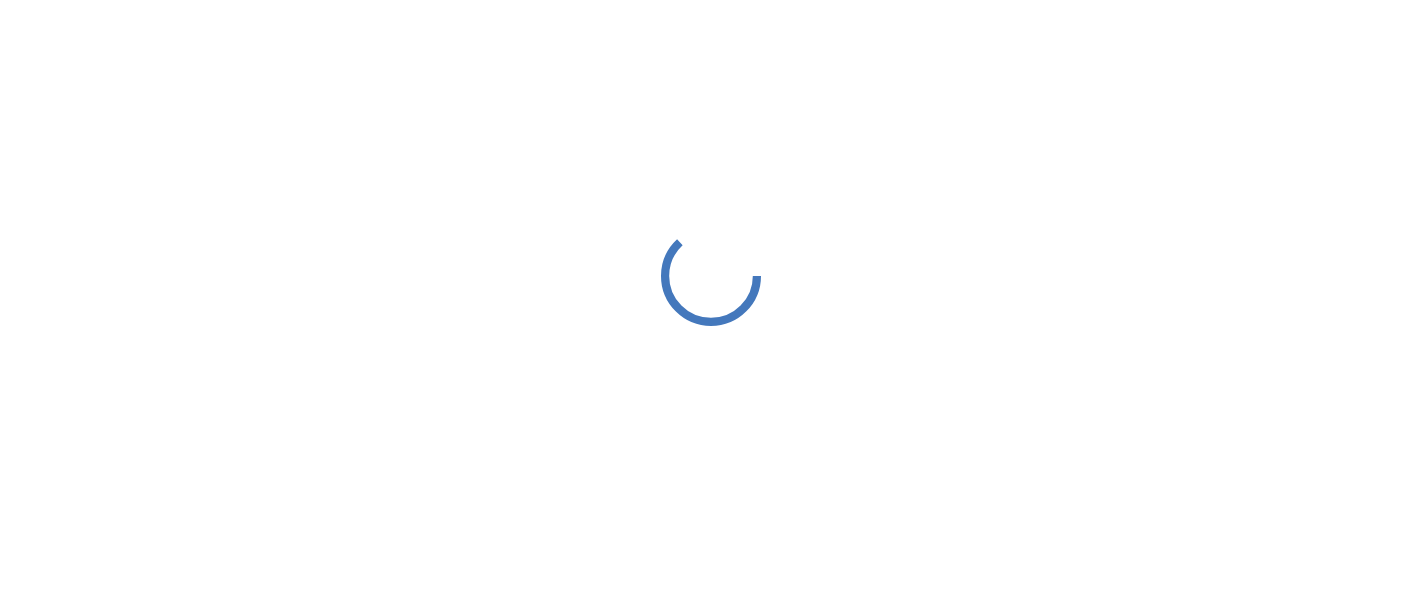 scroll, scrollTop: 0, scrollLeft: 0, axis: both 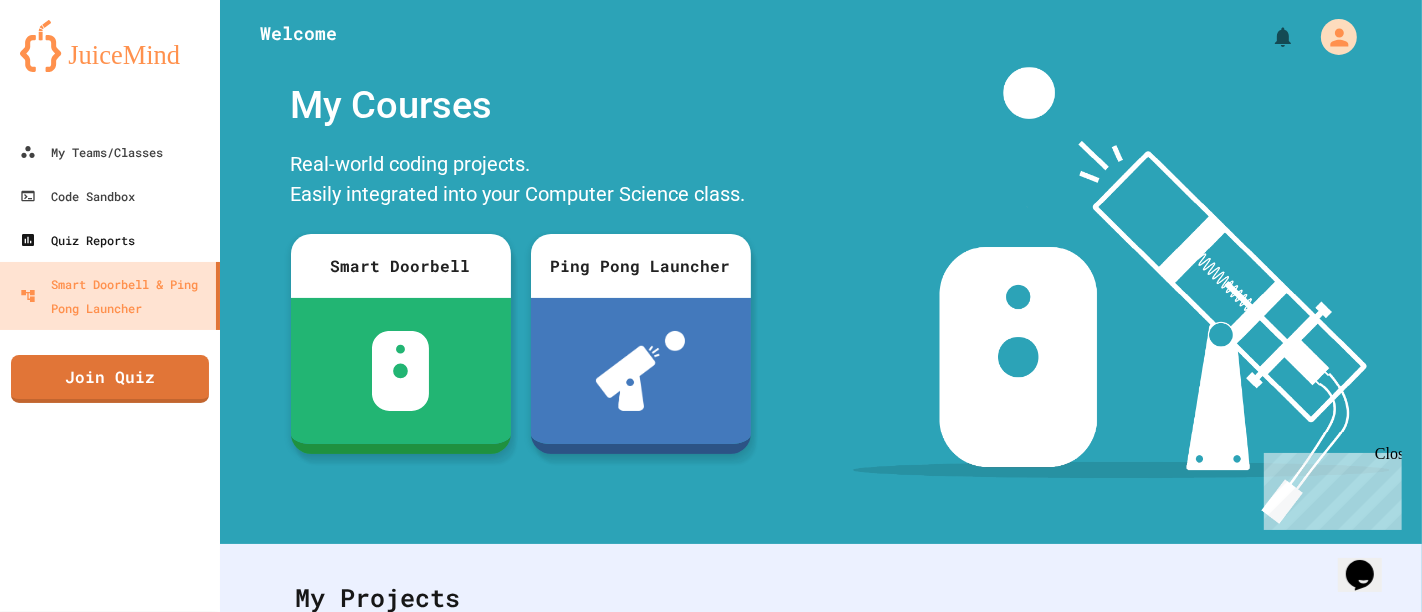 click on "Quiz Reports" at bounding box center [110, 240] 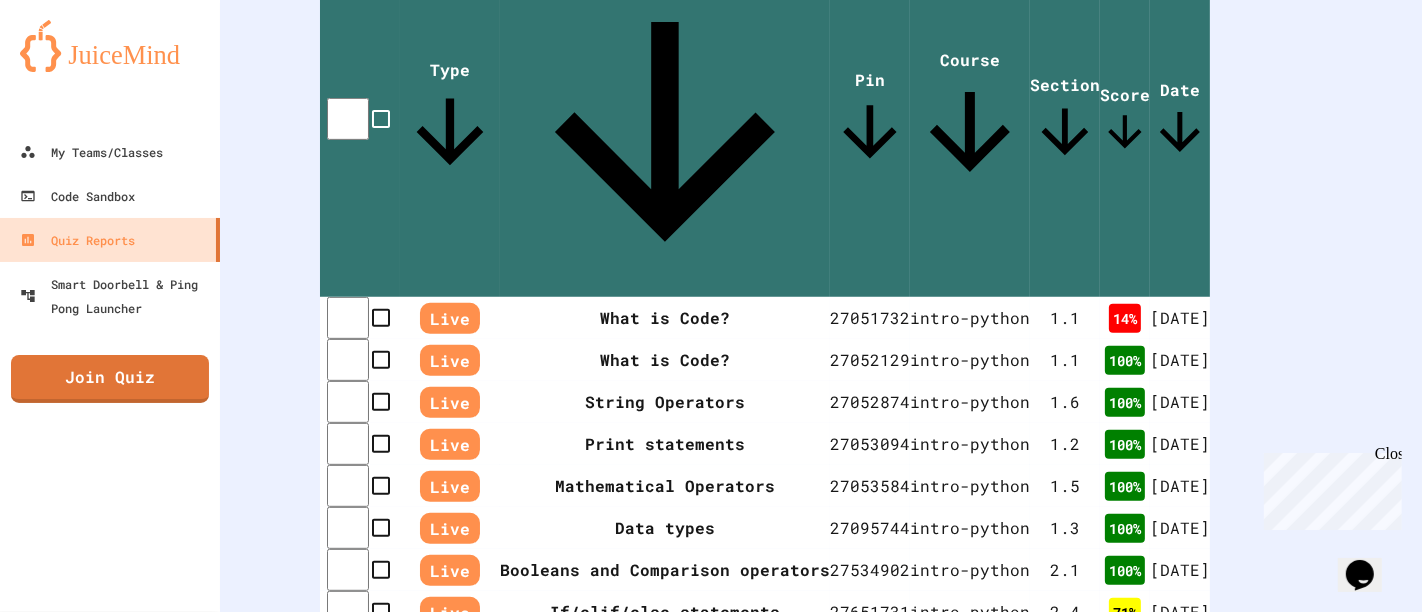 scroll, scrollTop: 790, scrollLeft: 0, axis: vertical 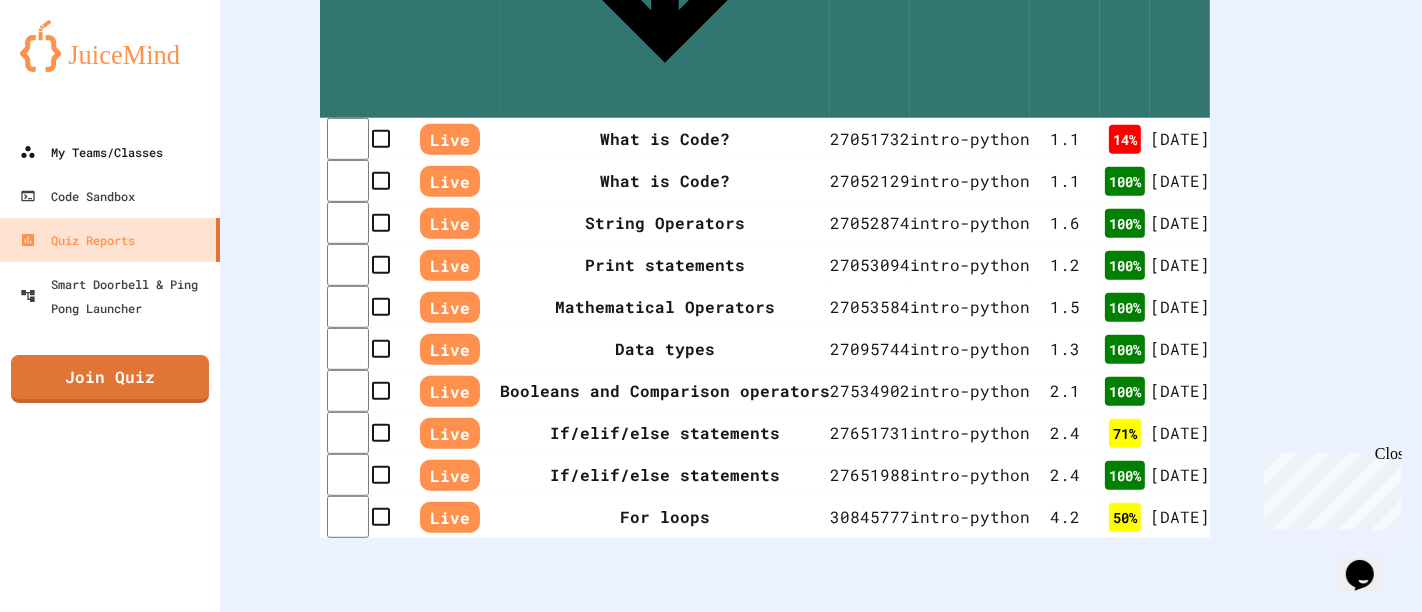 click on "My Teams/Classes" at bounding box center (110, 152) 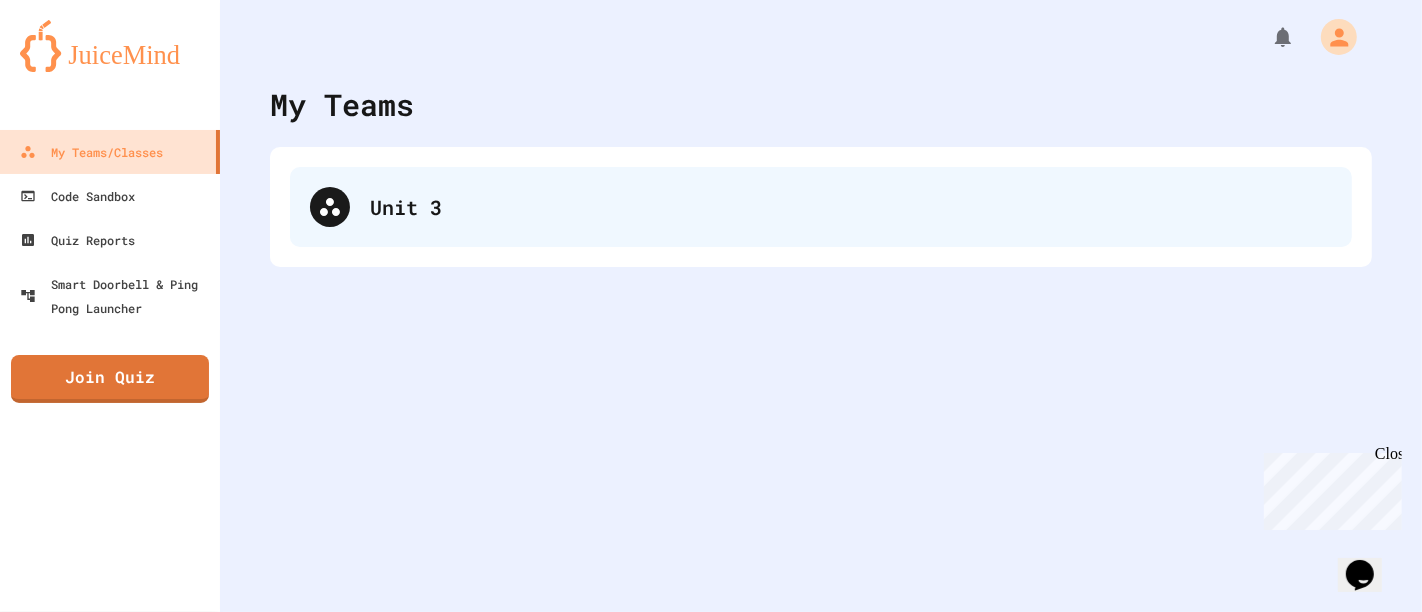 click on "Unit 3" at bounding box center [851, 207] 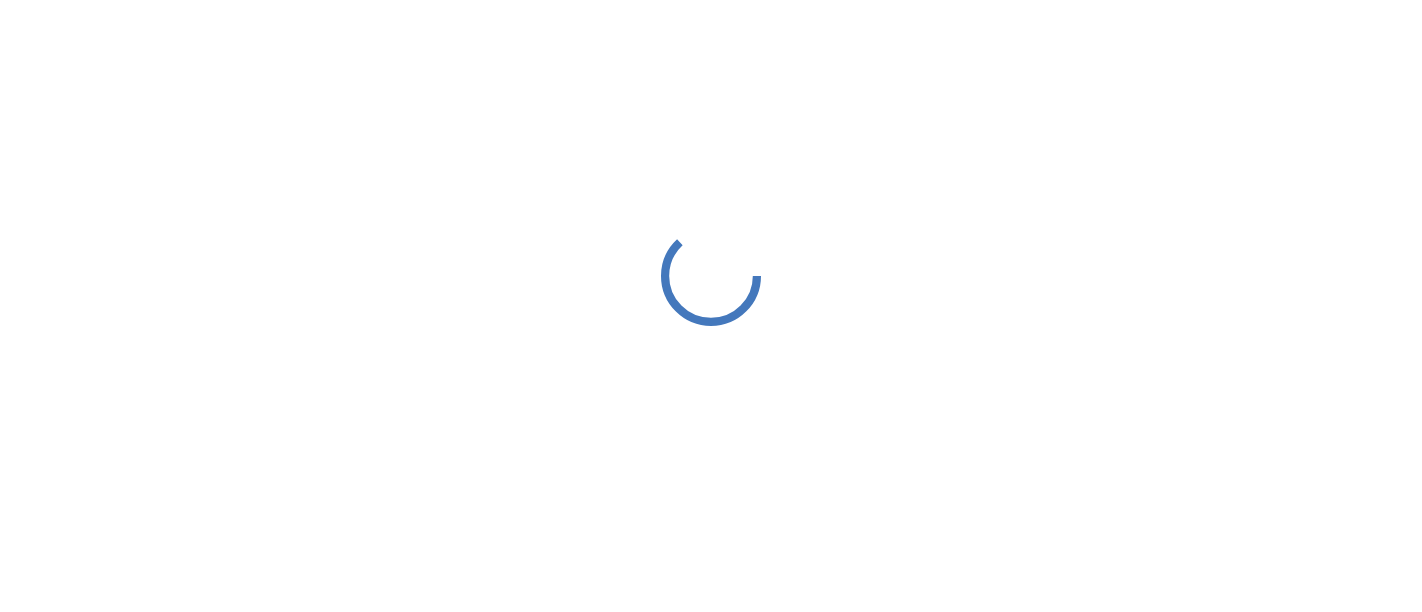 scroll, scrollTop: 0, scrollLeft: 0, axis: both 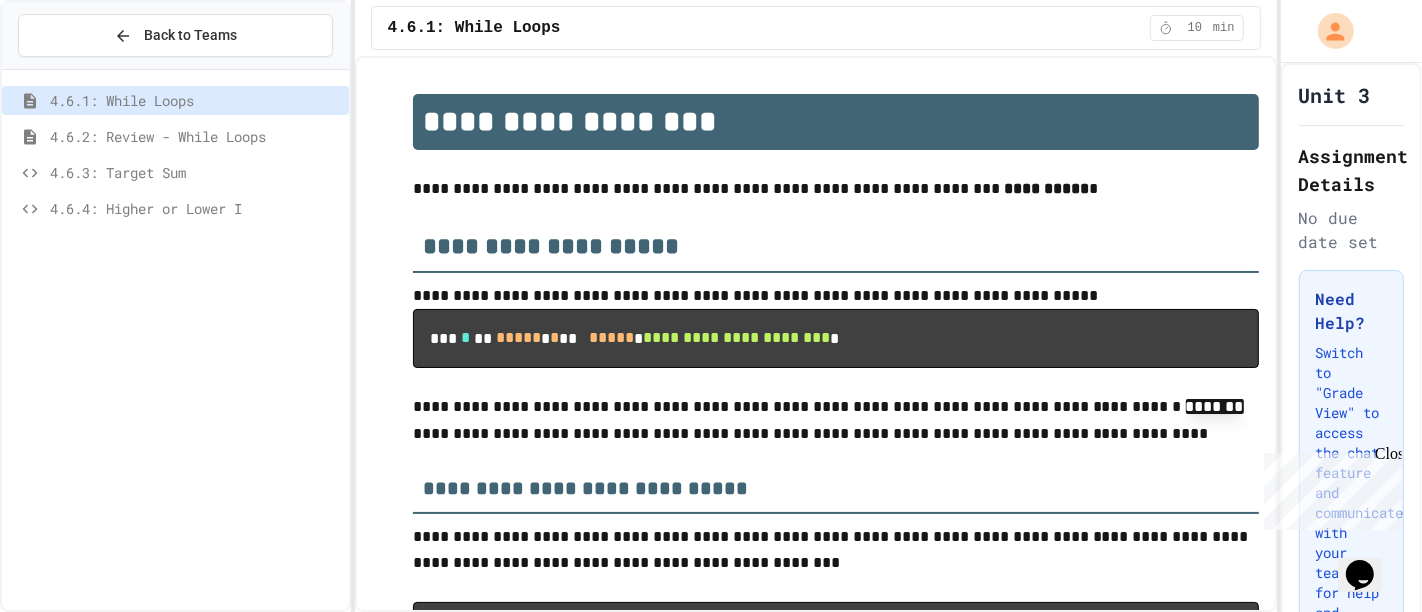 click on "Back to Teams" at bounding box center (175, 35) 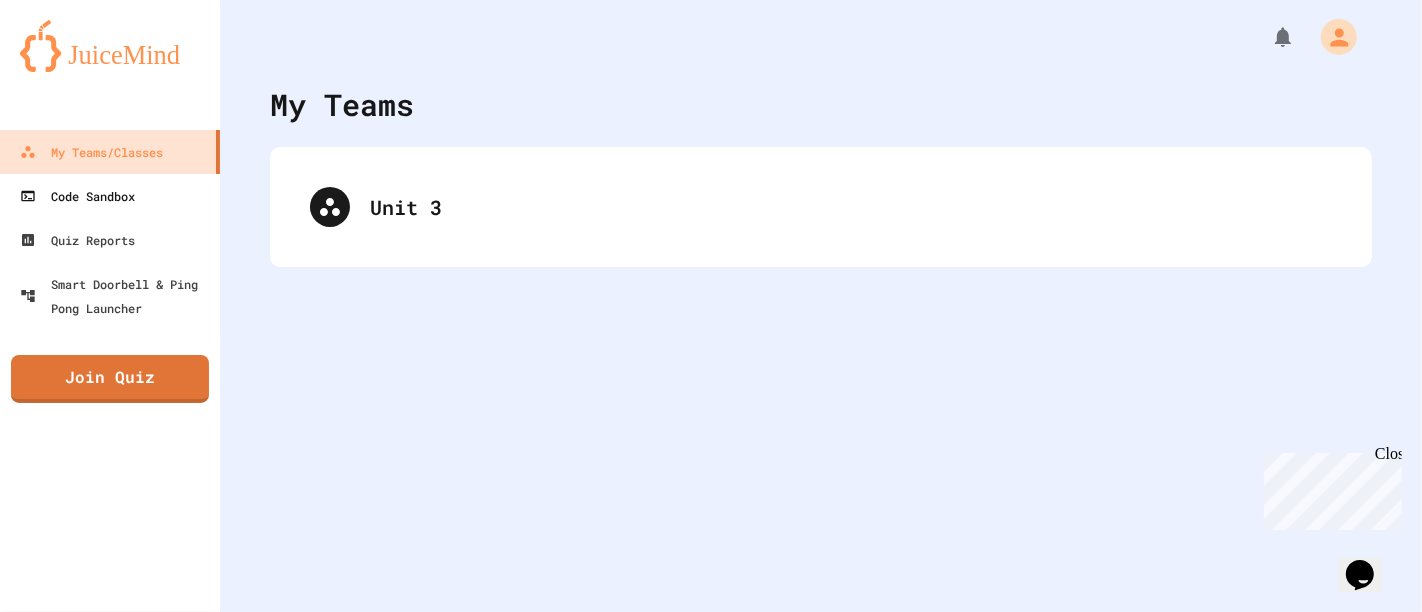 click on "Code Sandbox" at bounding box center (110, 196) 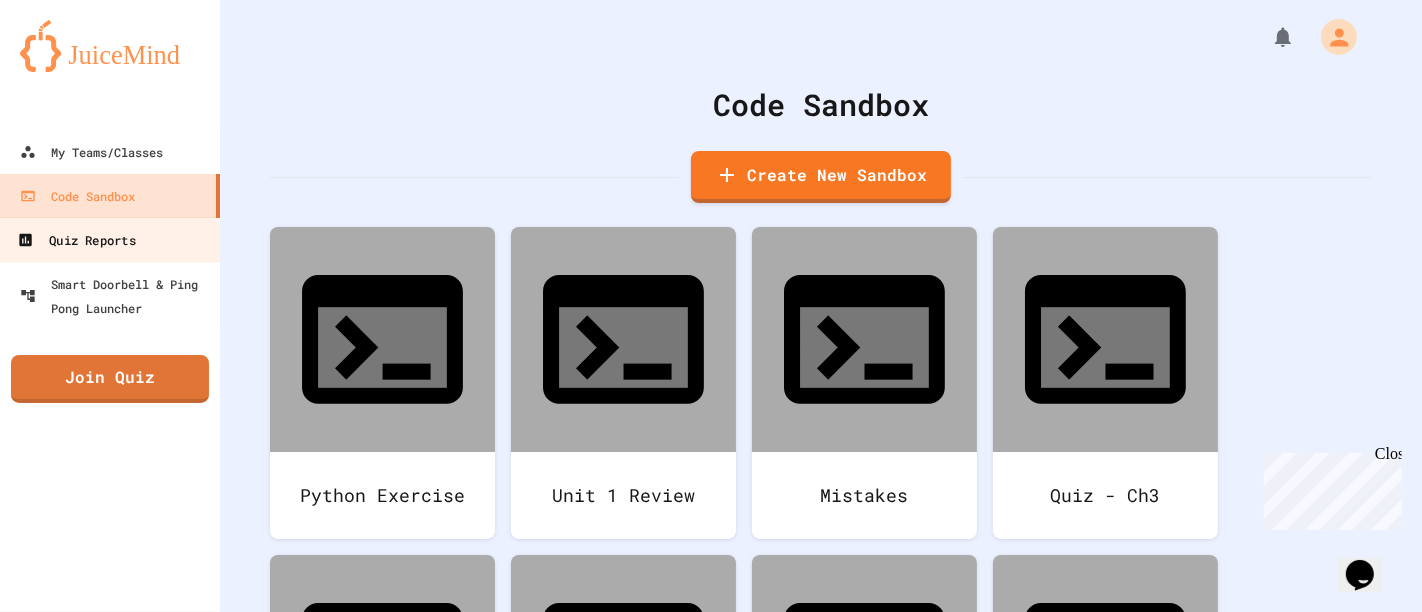 click on "Quiz Reports" at bounding box center (110, 239) 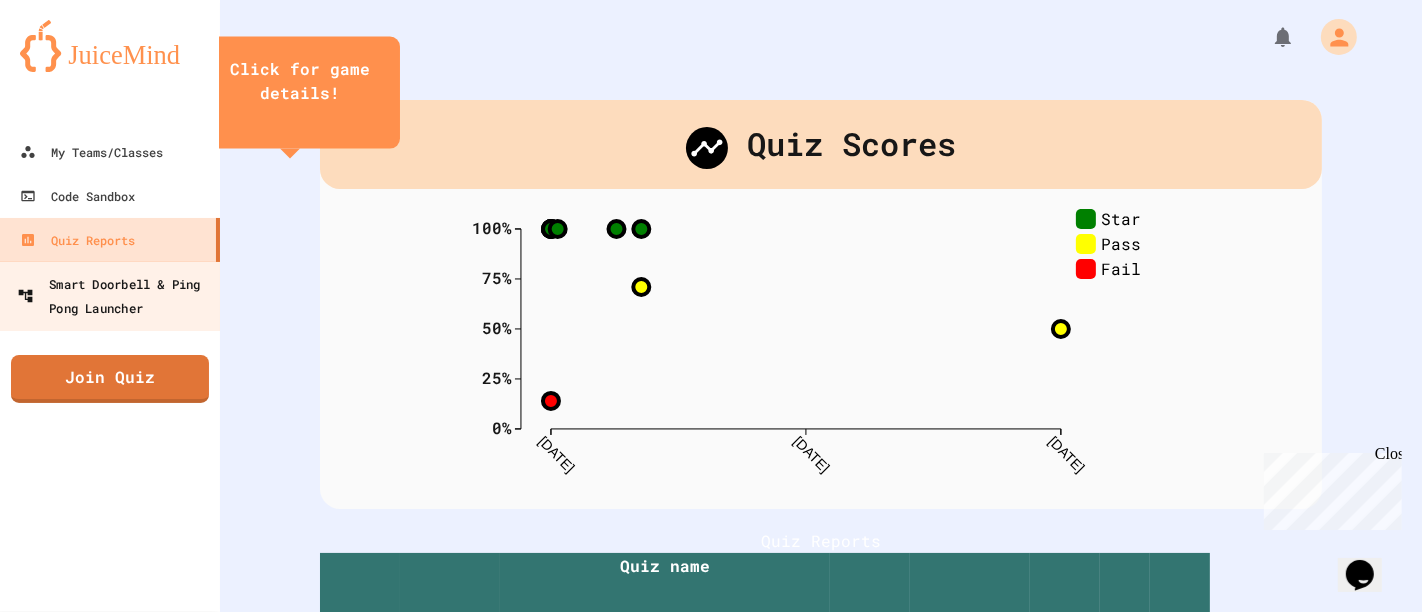 click on "Smart Doorbell & Ping Pong Launcher" at bounding box center (116, 295) 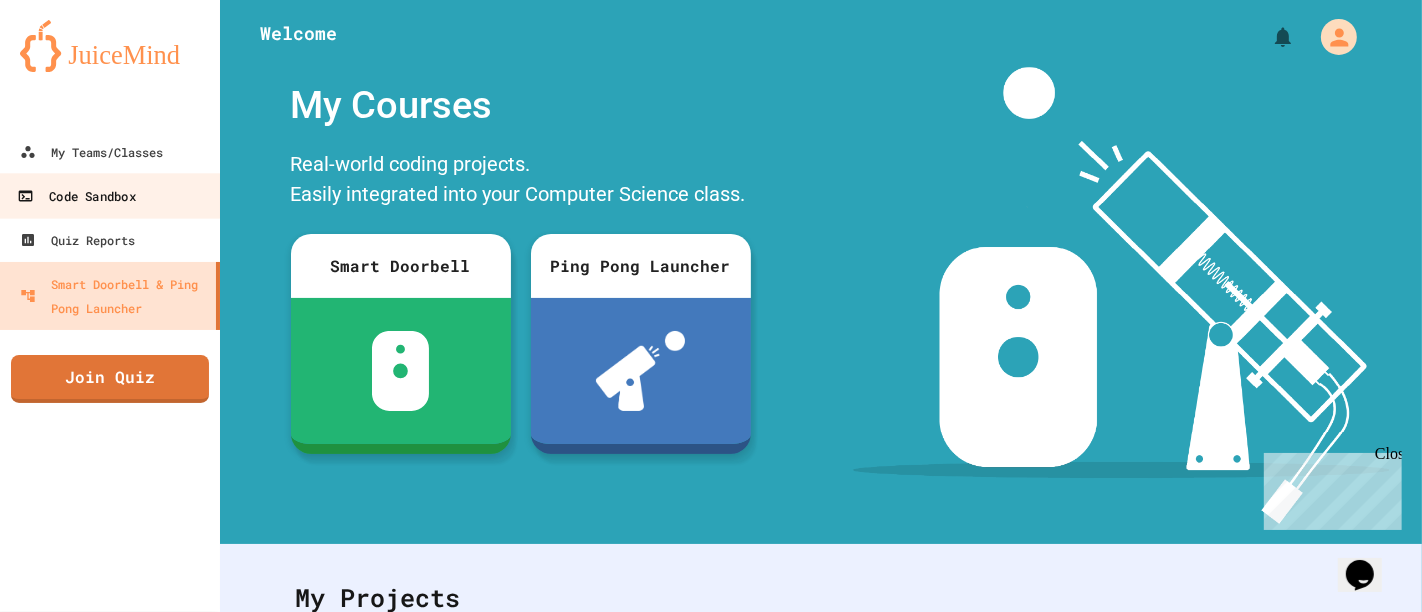 click on "Code Sandbox" at bounding box center [110, 195] 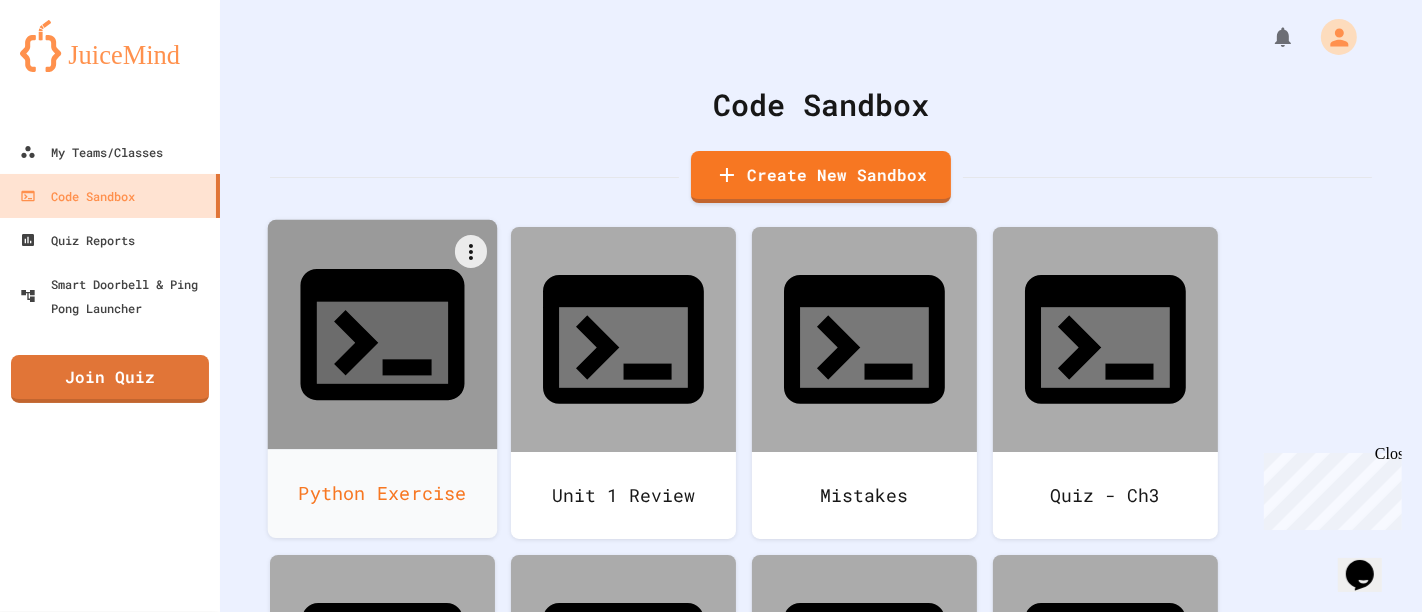 click at bounding box center (383, 335) 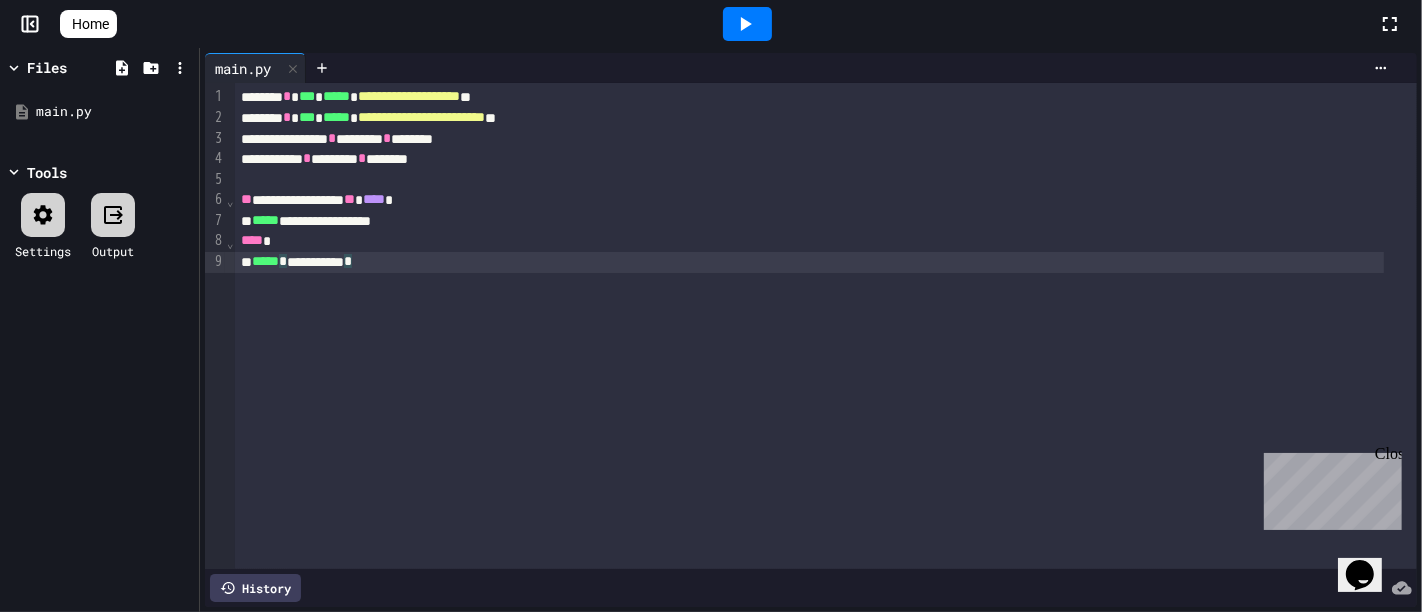 click on "**********" at bounding box center (826, 326) 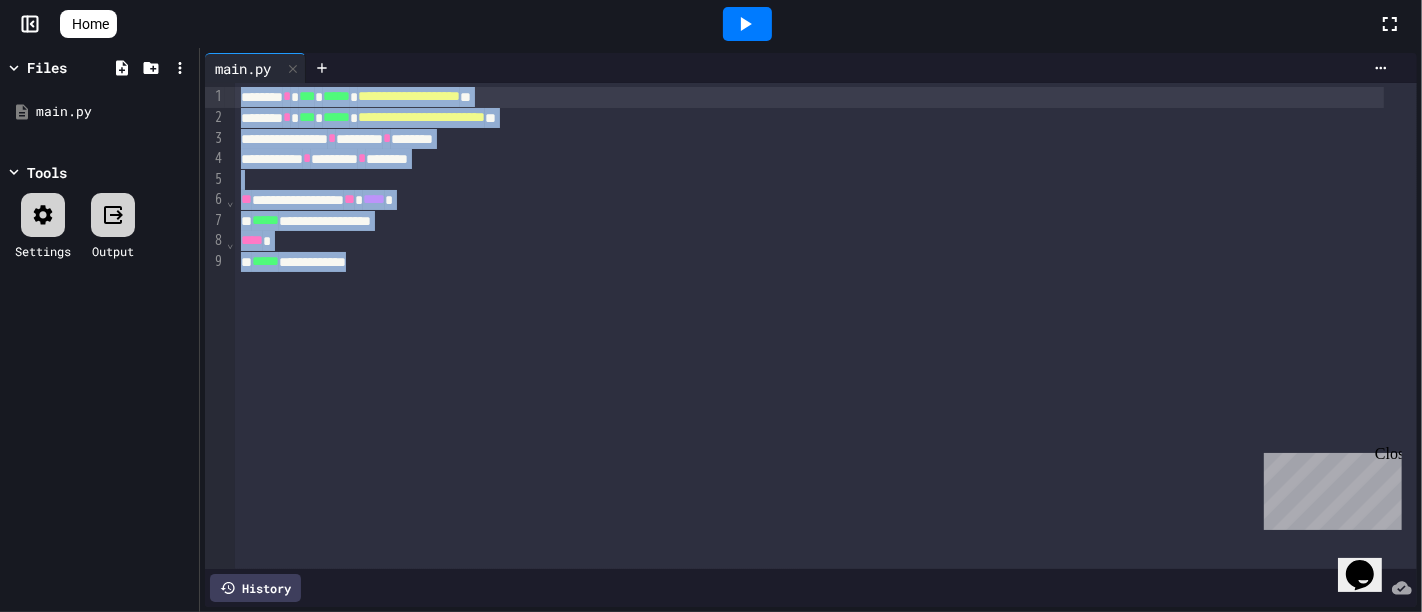 drag, startPoint x: 347, startPoint y: 258, endPoint x: 150, endPoint y: 87, distance: 260.86395 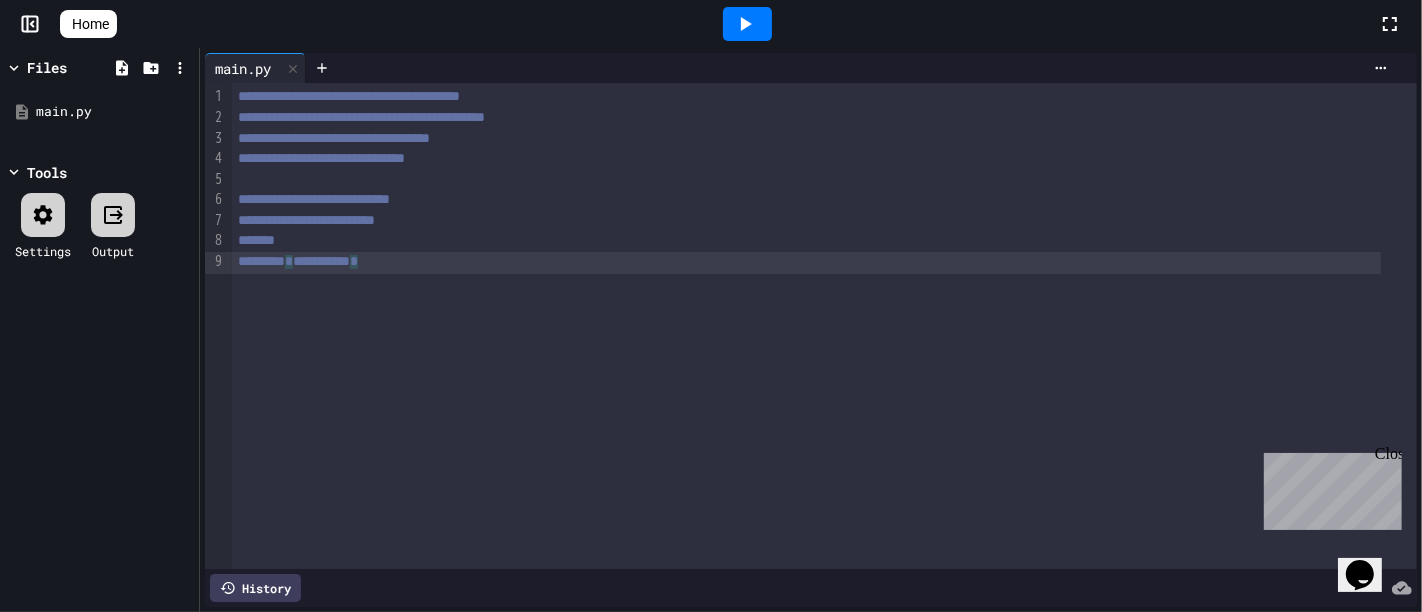 click on "**********" at bounding box center (824, 326) 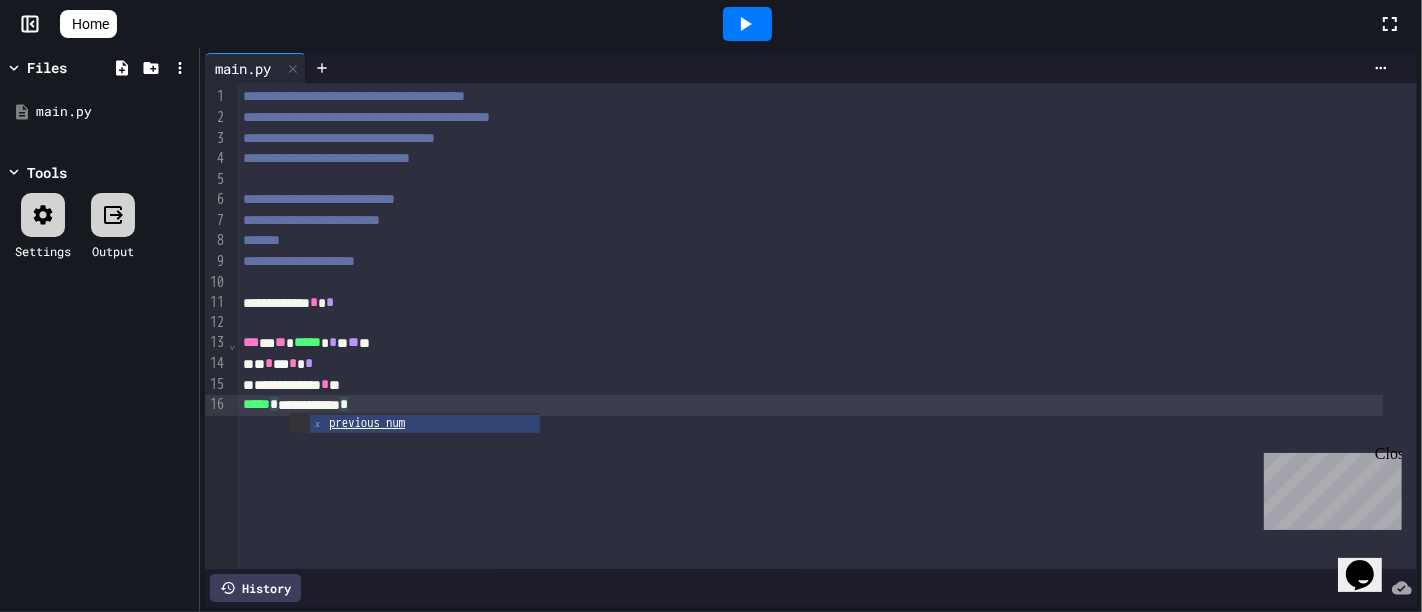 click 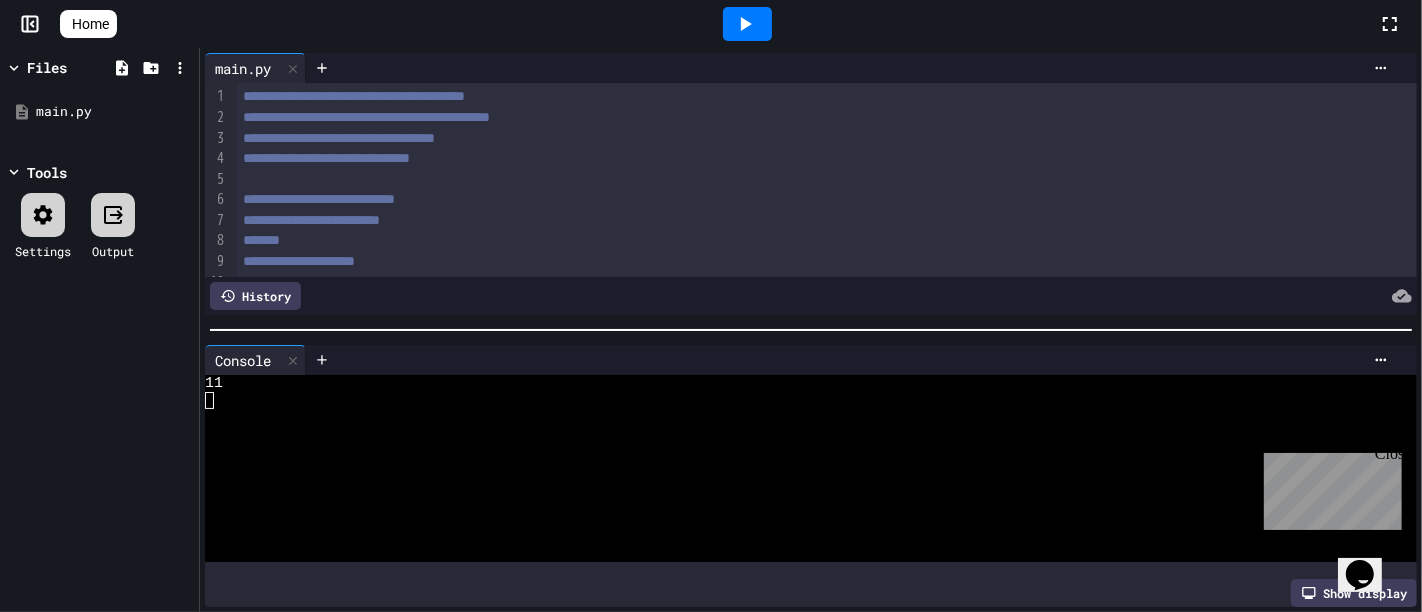click on "**********" at bounding box center [801, 159] 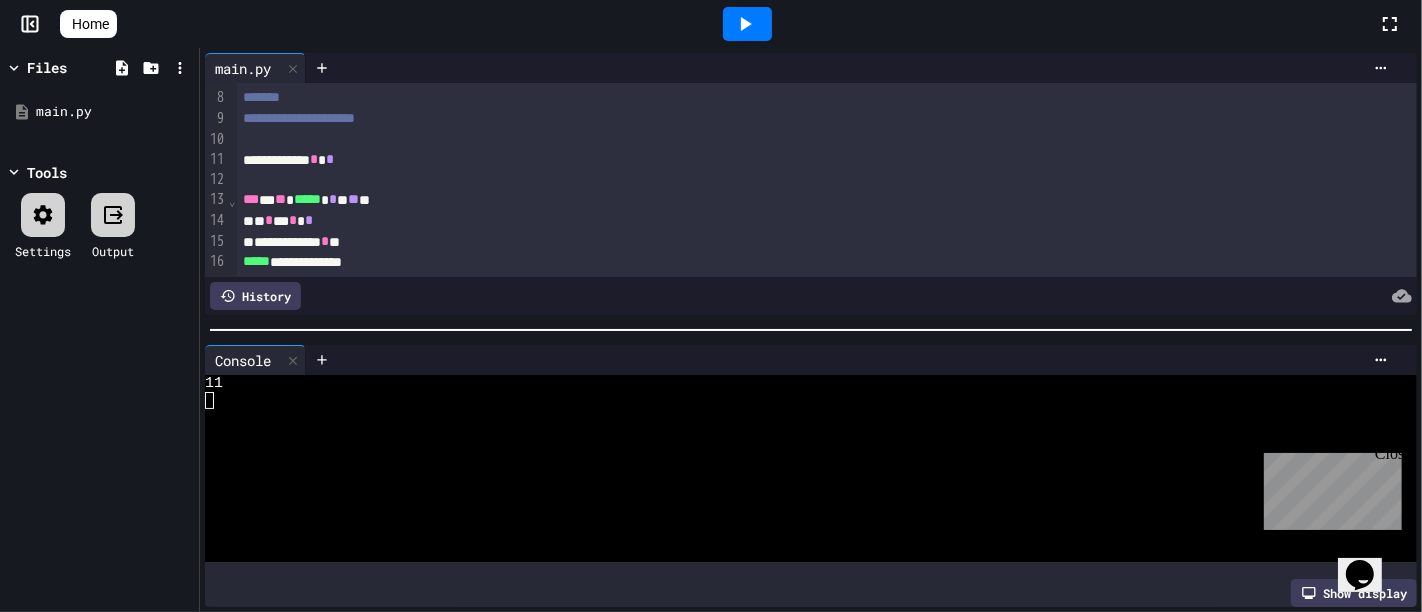 scroll, scrollTop: 168, scrollLeft: 0, axis: vertical 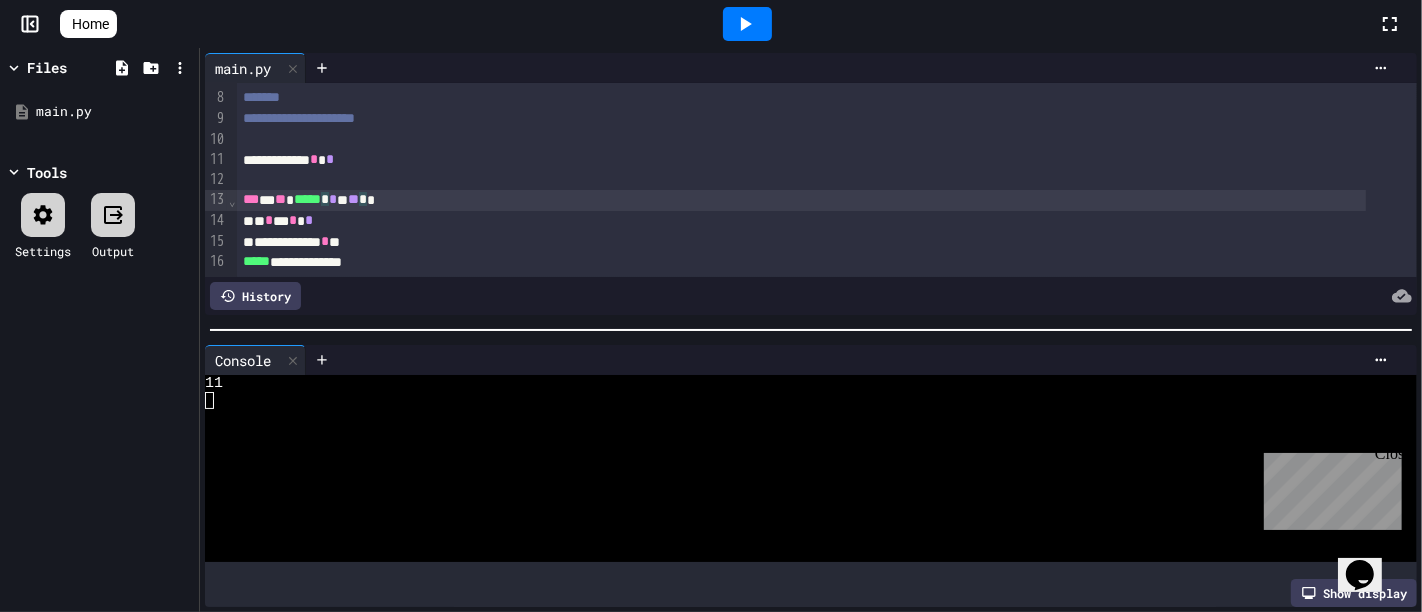 click on "**" at bounding box center [353, 199] 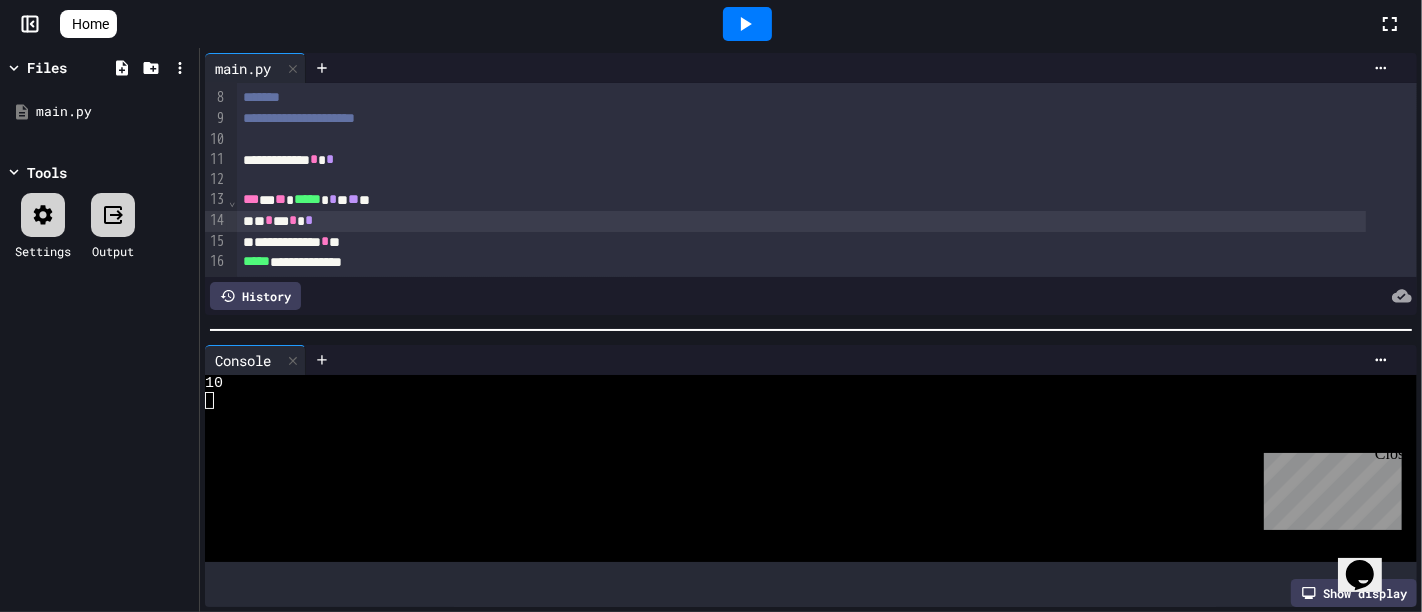 click on "* * * *   *" at bounding box center [801, 221] 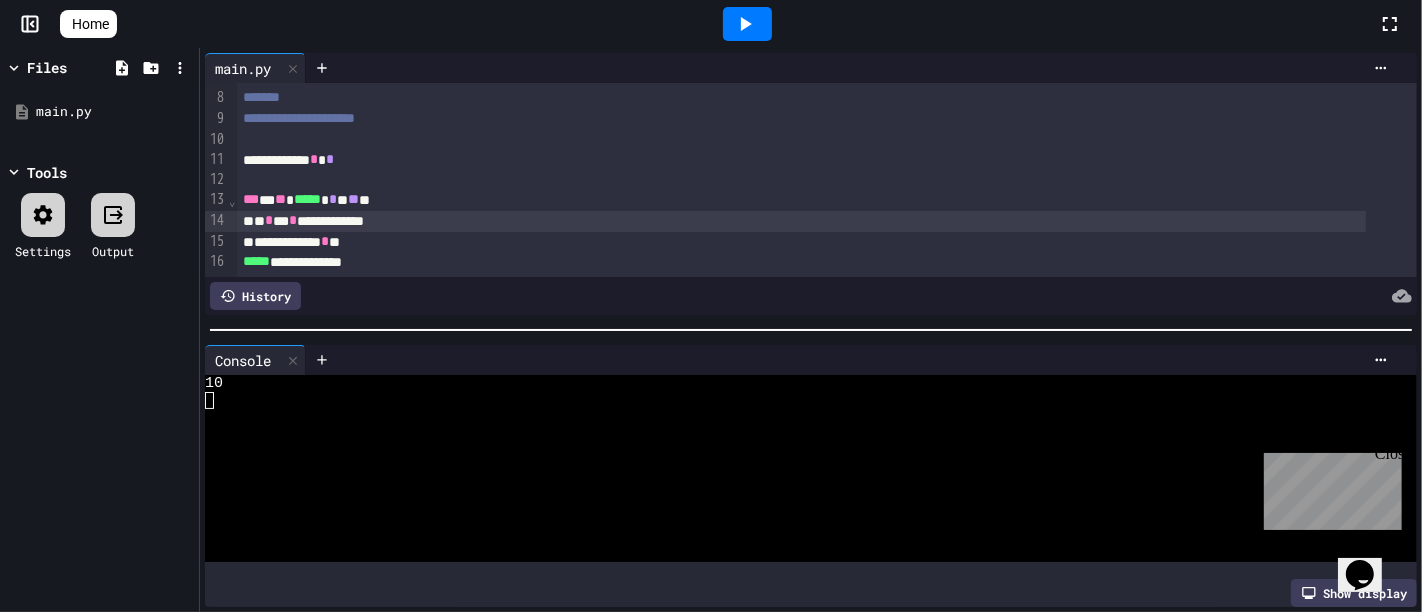 click 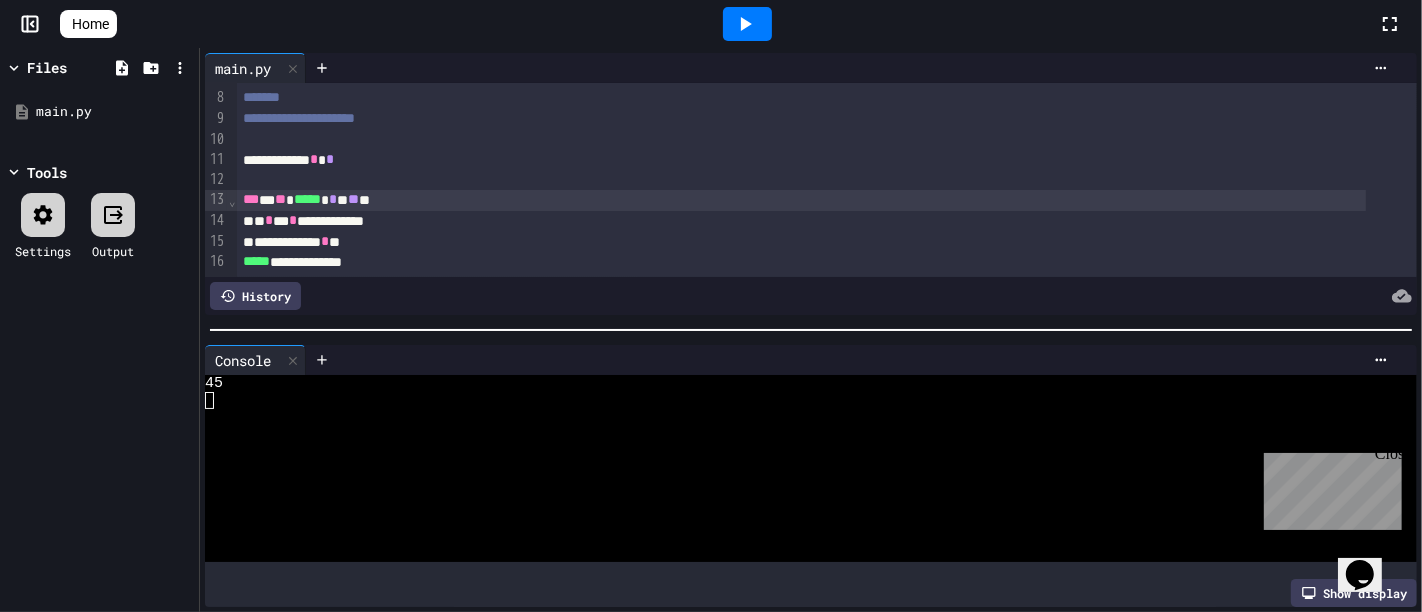 click on "**" at bounding box center (353, 199) 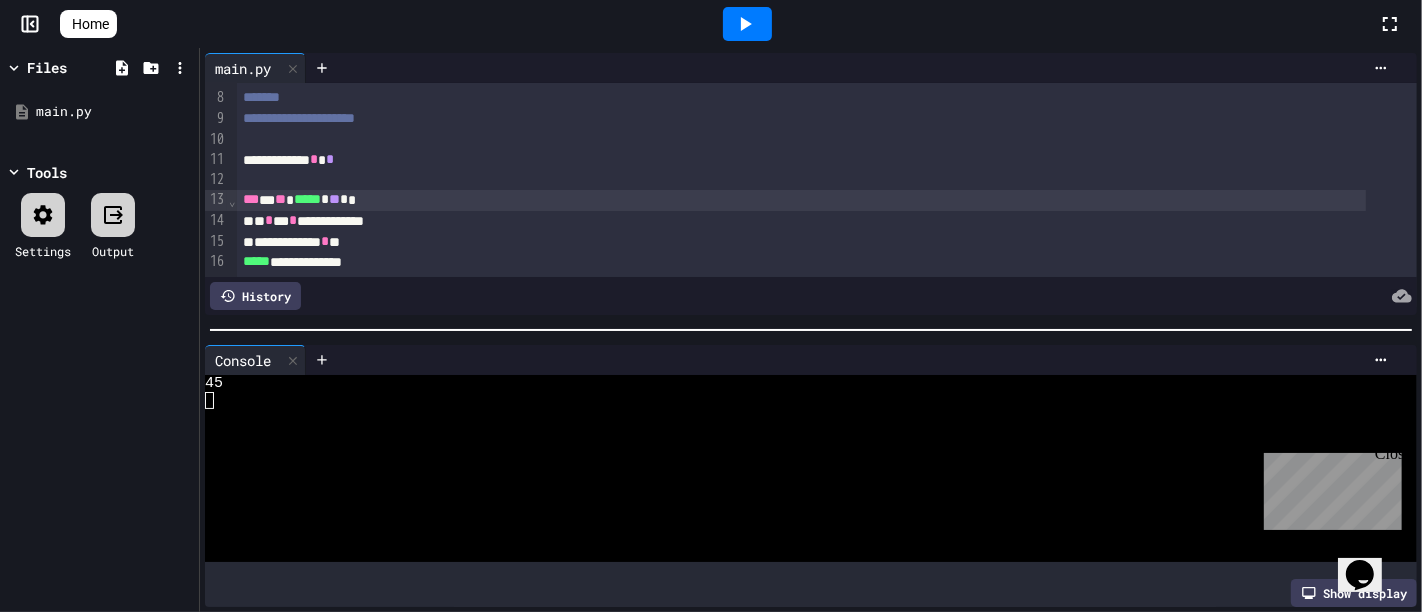 click at bounding box center [747, 24] 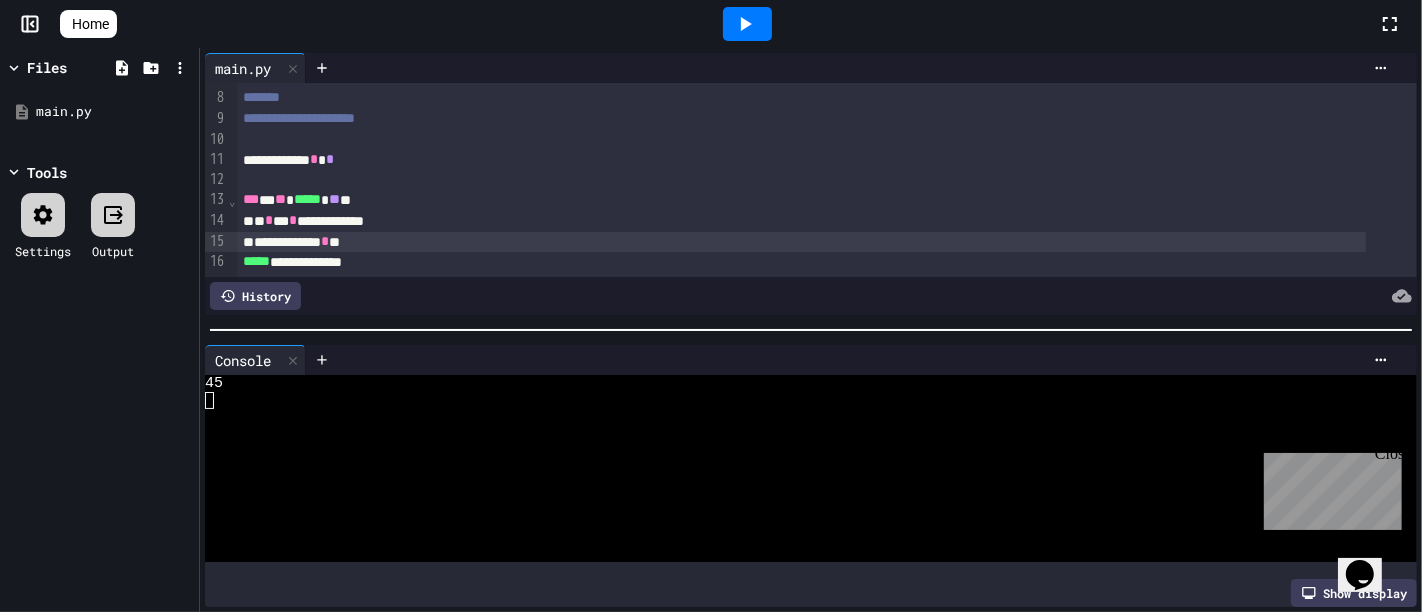click on "**********" at bounding box center [801, 242] 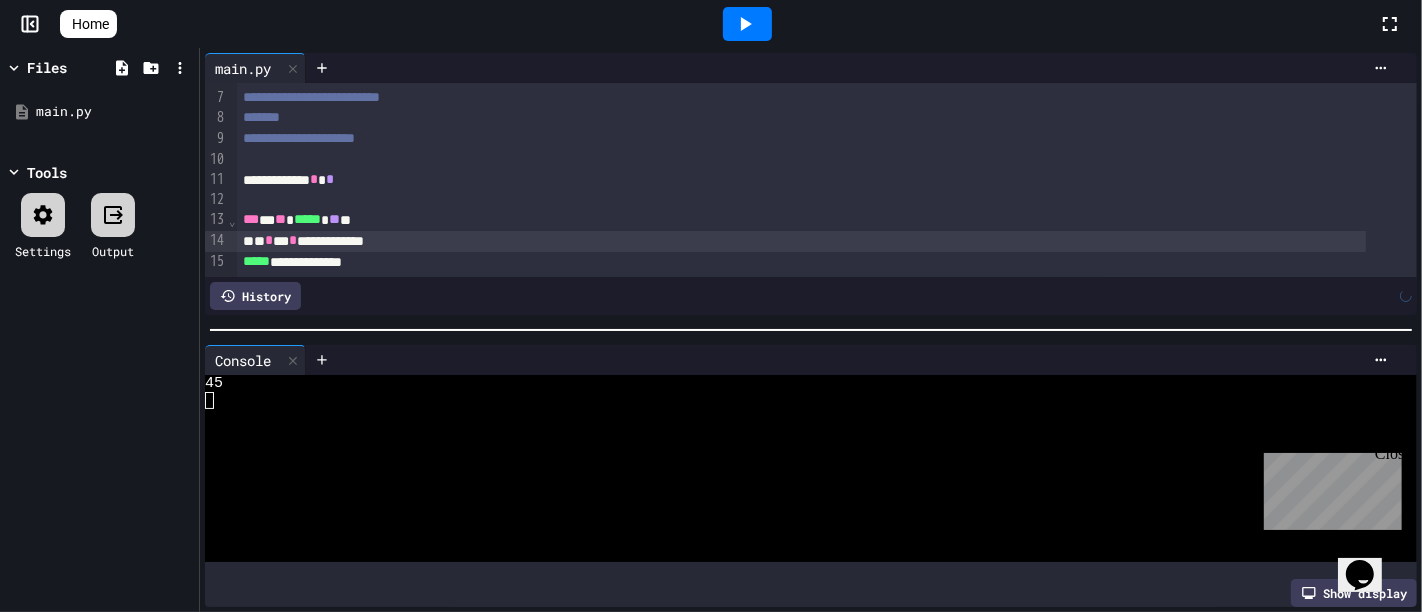 scroll, scrollTop: 147, scrollLeft: 0, axis: vertical 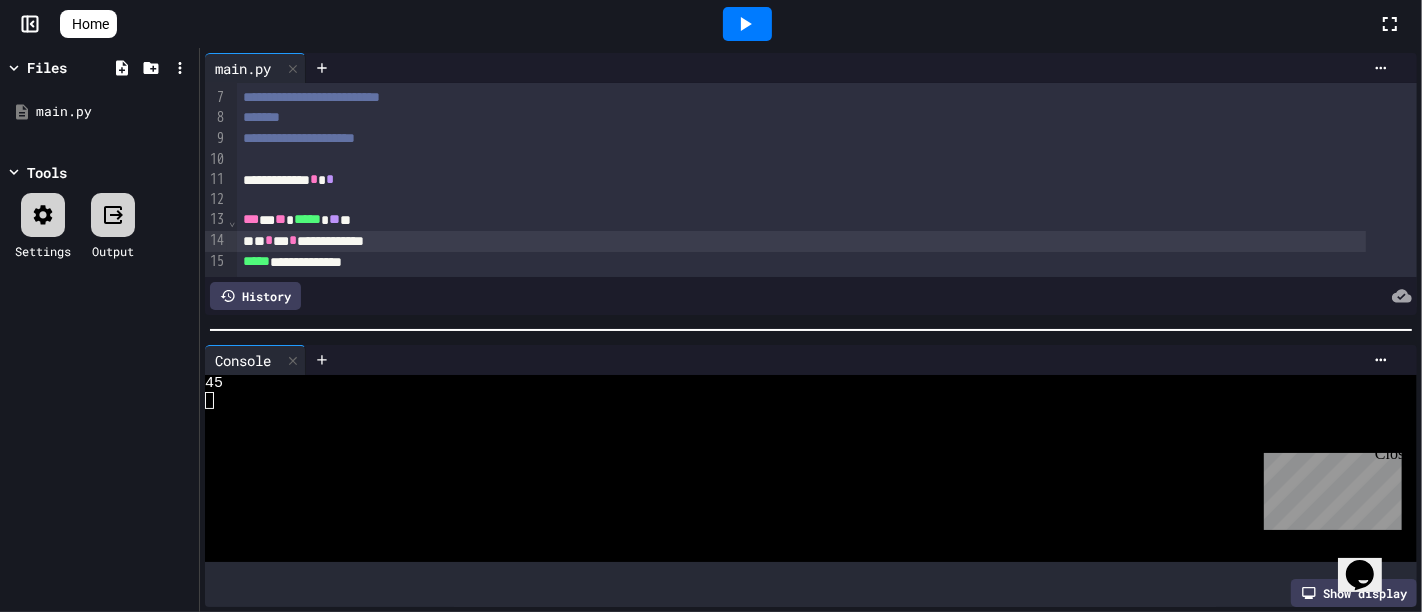 click at bounding box center (747, 24) 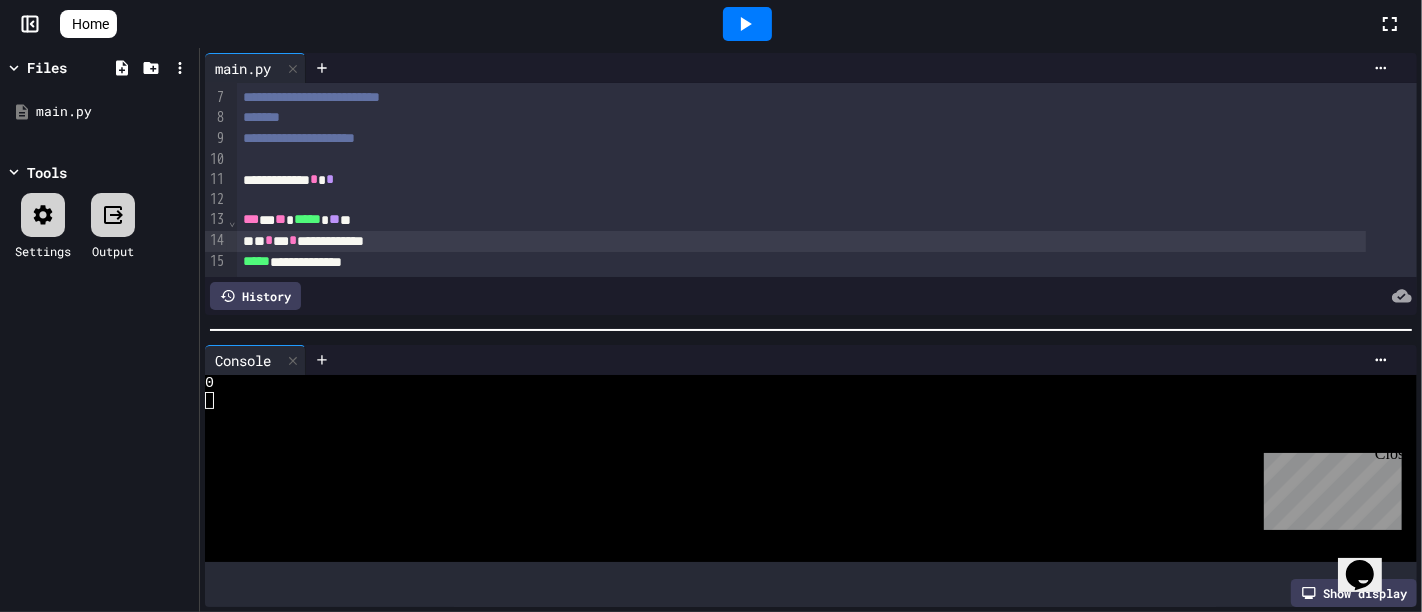 click on "**********" at bounding box center (801, 241) 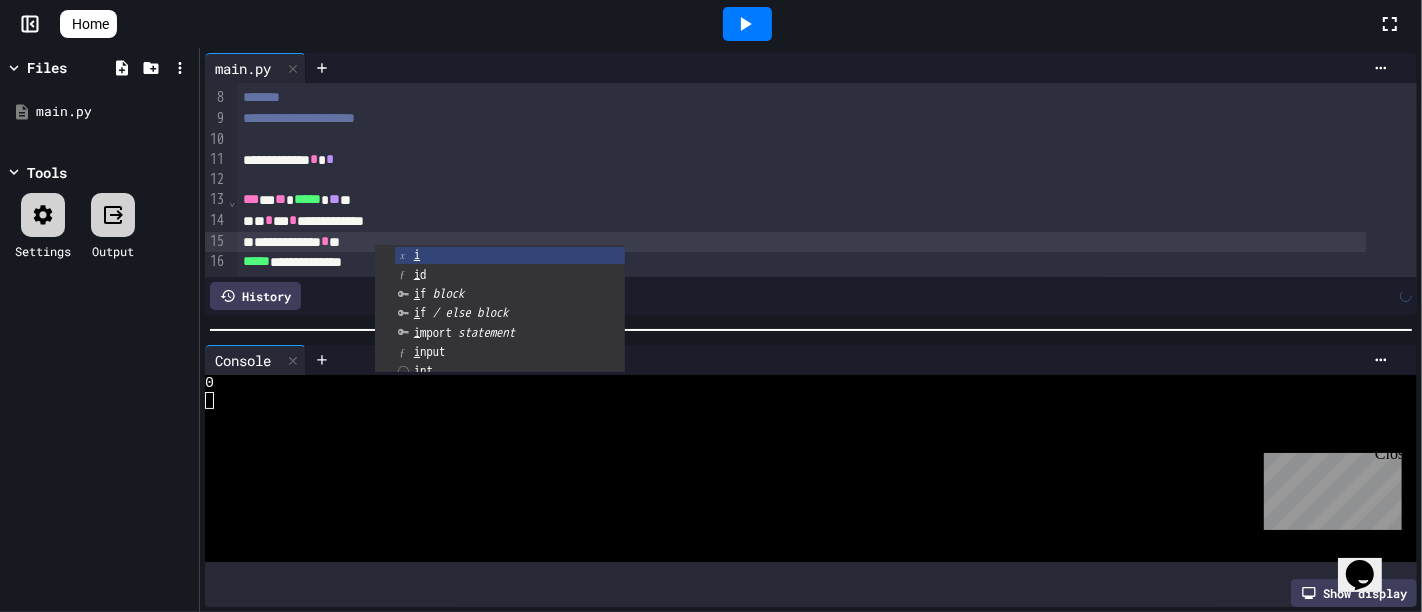 scroll, scrollTop: 168, scrollLeft: 0, axis: vertical 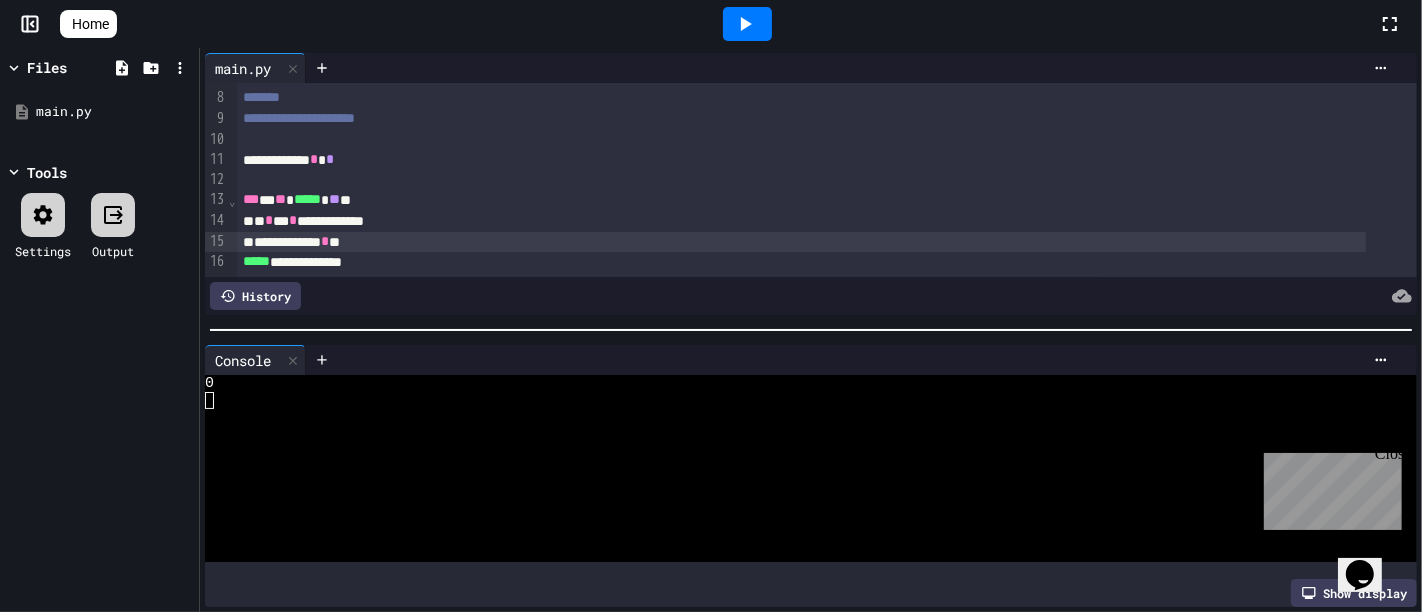 click on "**********" at bounding box center (801, 242) 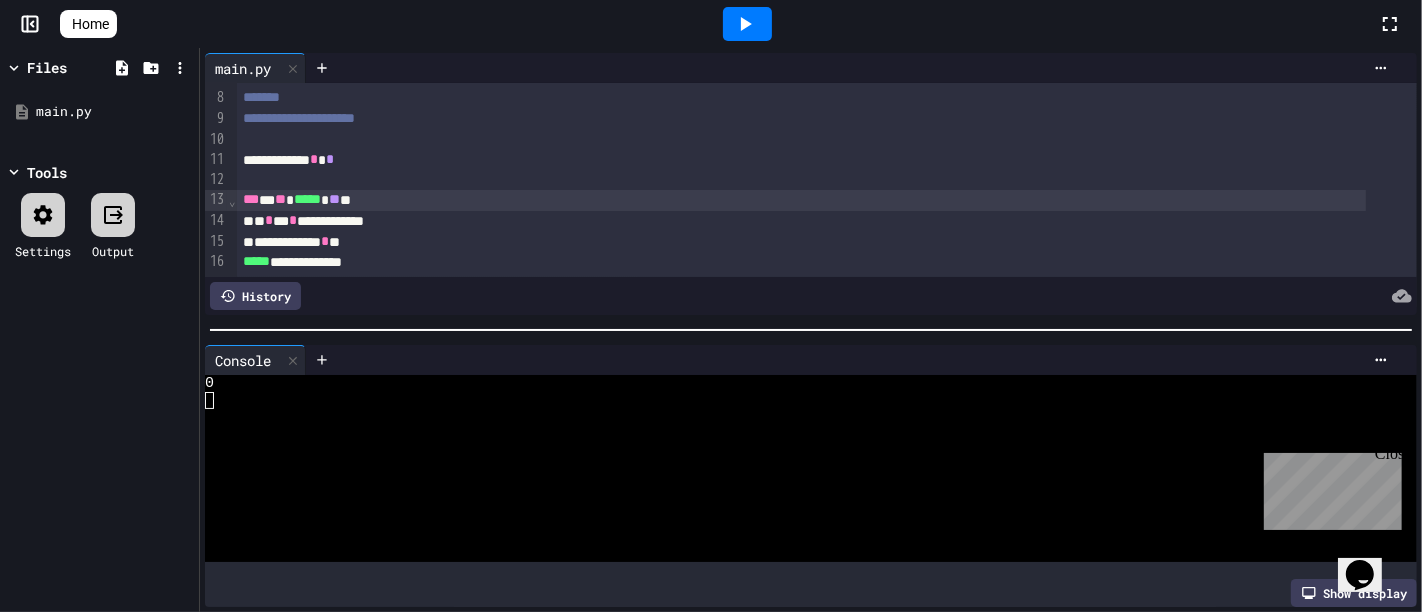 click on "*** * **   ***** * ** **" at bounding box center [801, 200] 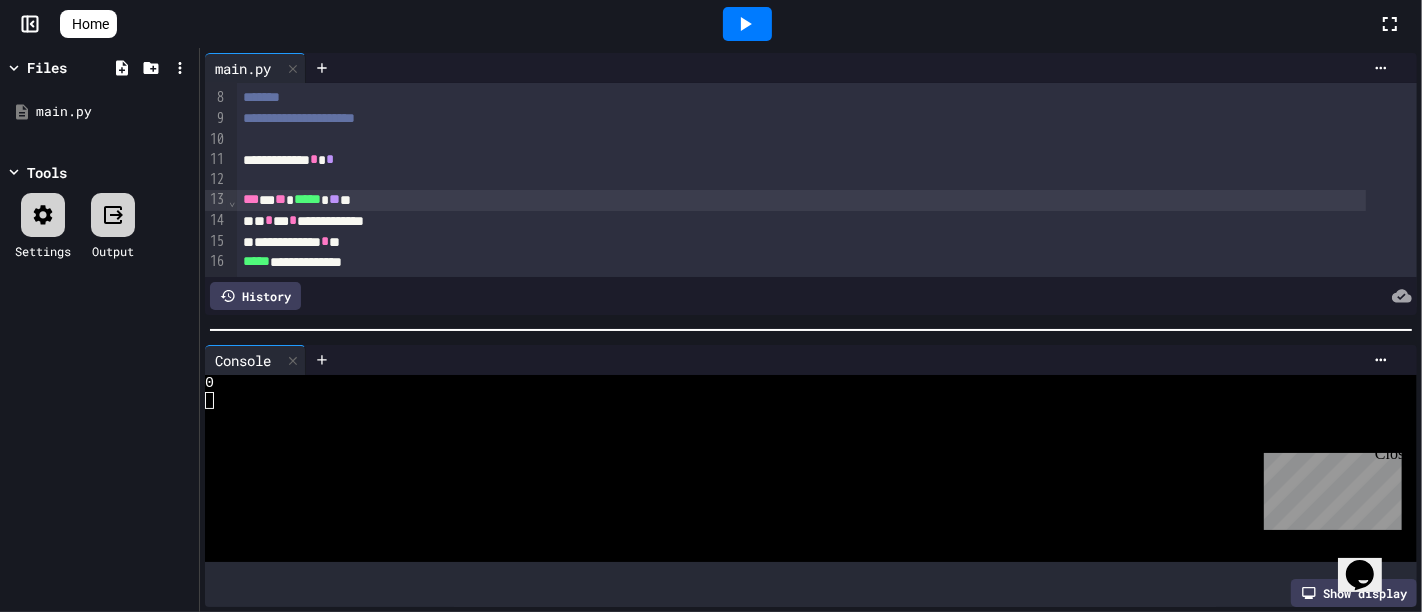 click at bounding box center (747, 24) 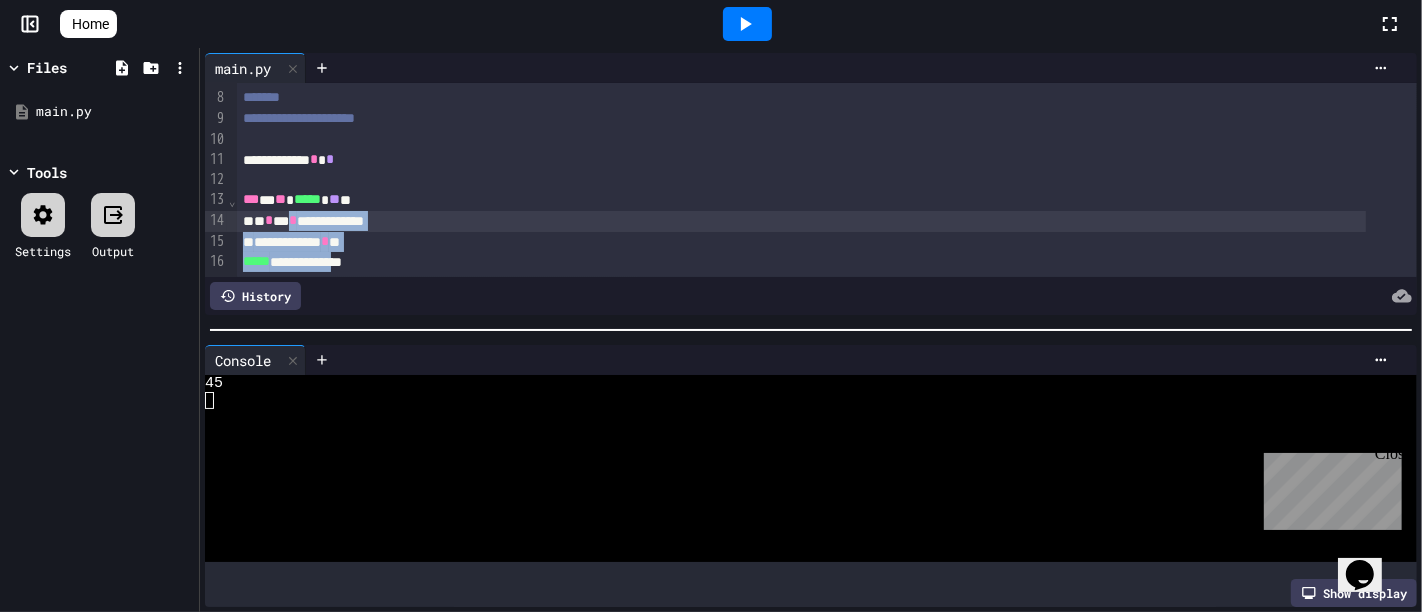 drag, startPoint x: 375, startPoint y: 228, endPoint x: 304, endPoint y: 200, distance: 76.321686 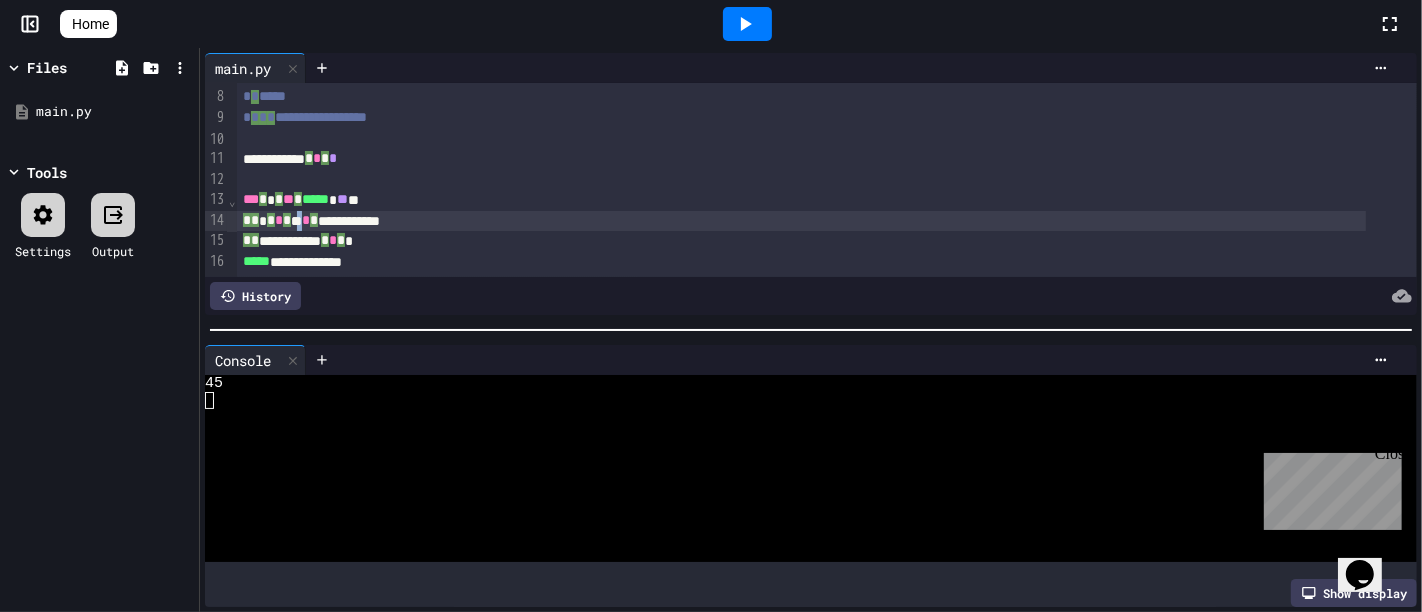 click on "**********" at bounding box center [801, 221] 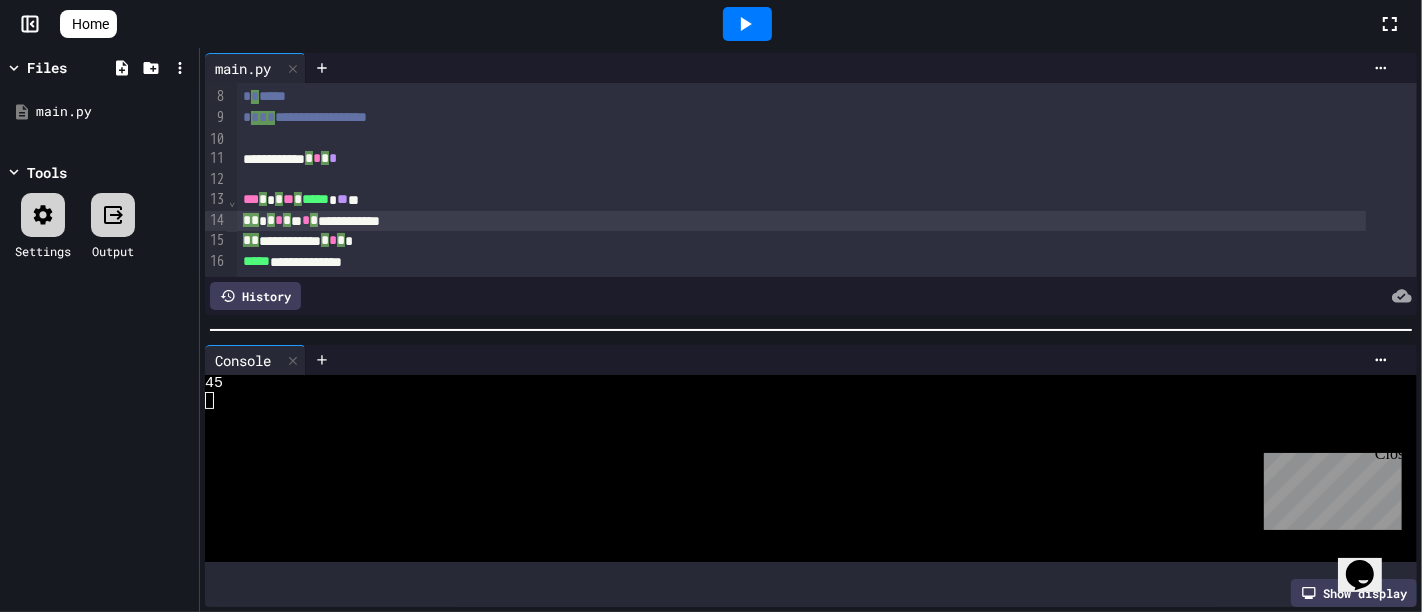 scroll, scrollTop: 168, scrollLeft: 0, axis: vertical 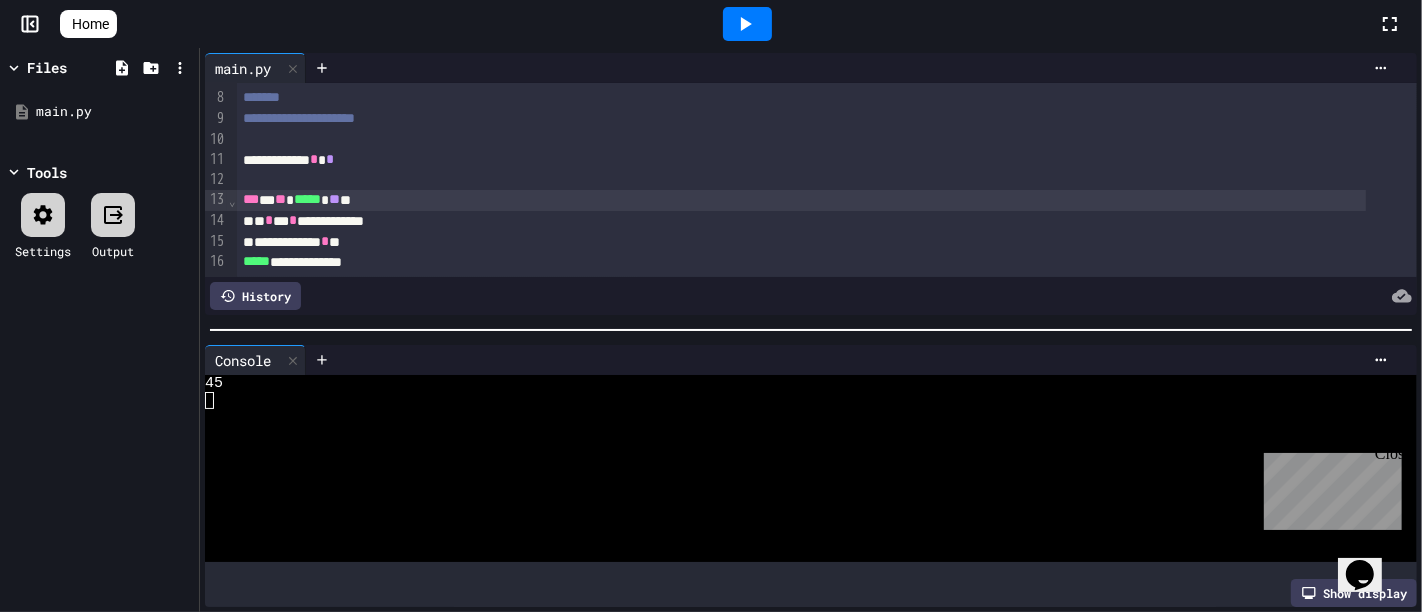 click on "***" at bounding box center [251, 199] 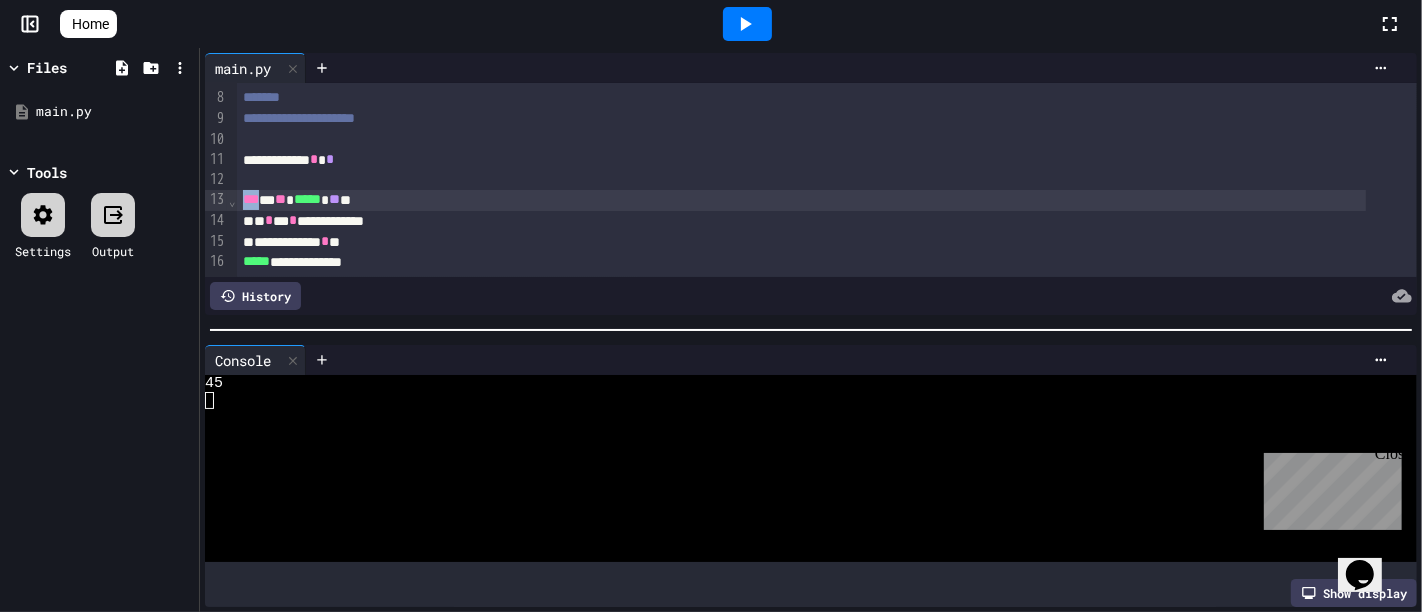click on "***" at bounding box center (251, 199) 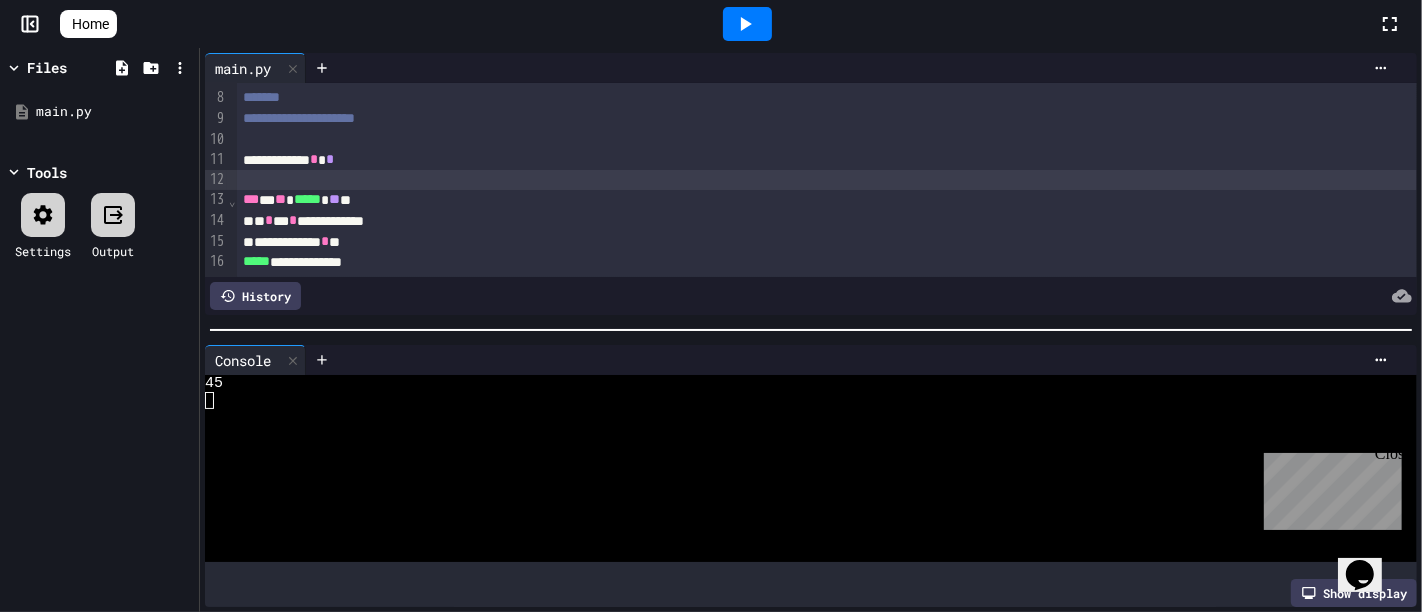 click at bounding box center [827, 180] 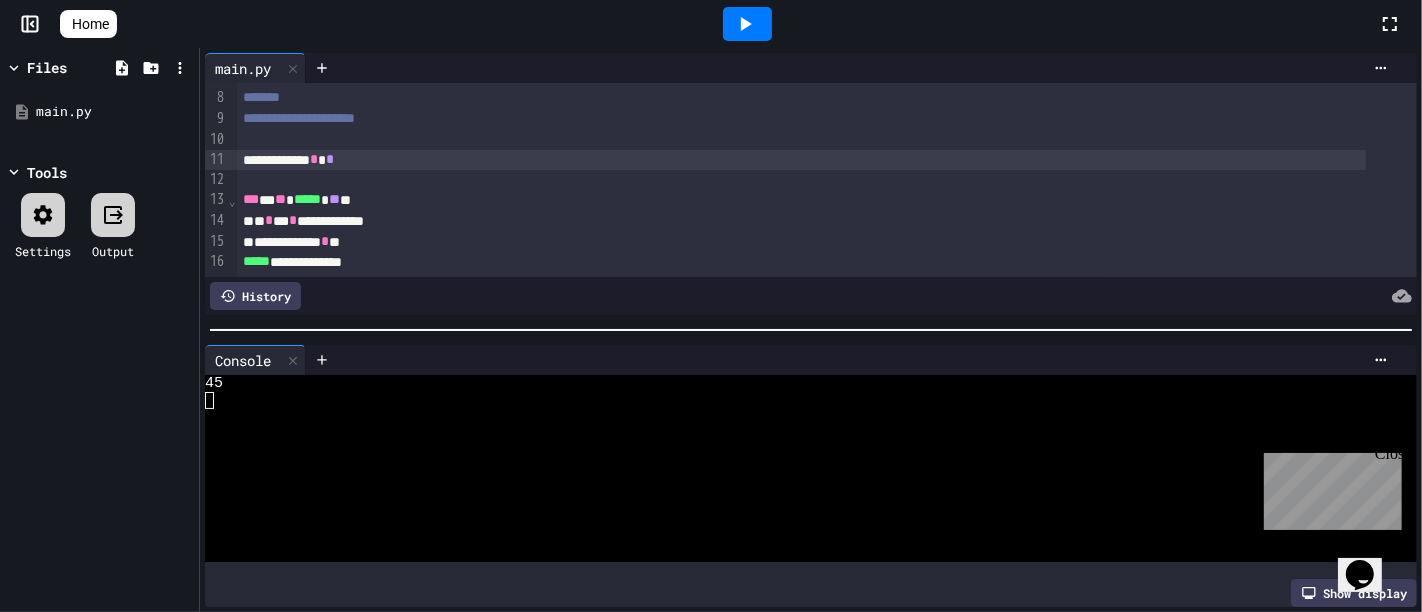 click on "**********" at bounding box center (801, 160) 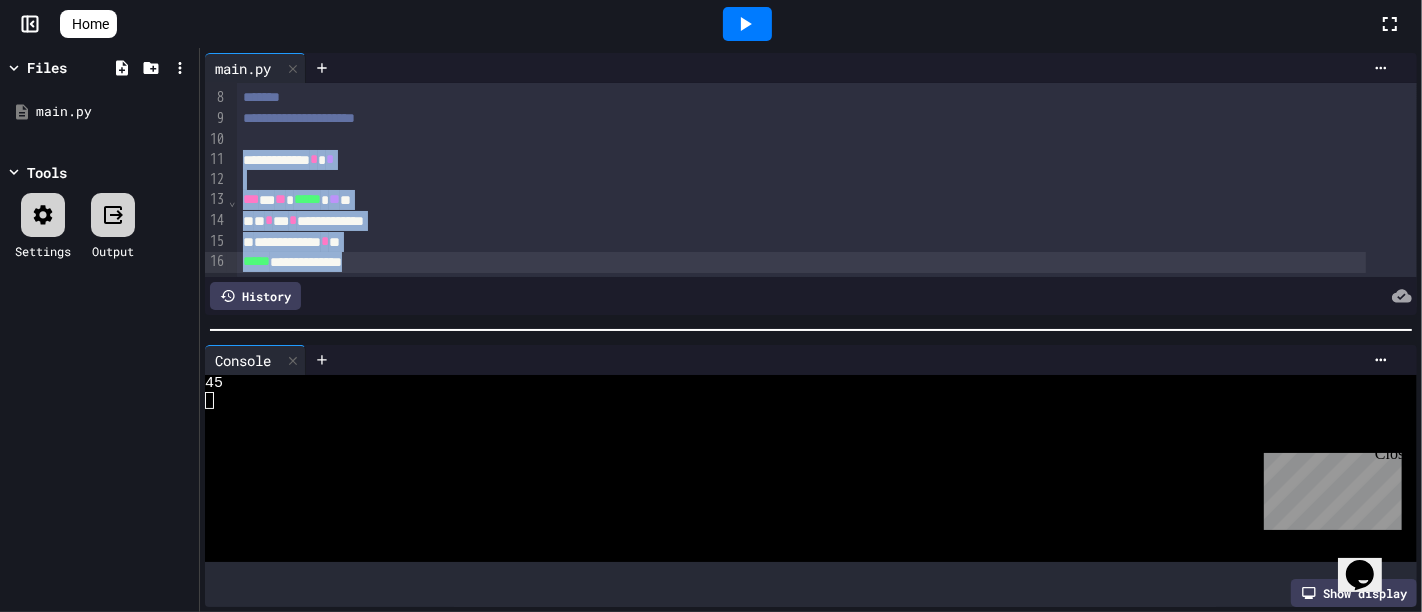 drag, startPoint x: 244, startPoint y: 138, endPoint x: 404, endPoint y: 242, distance: 190.82977 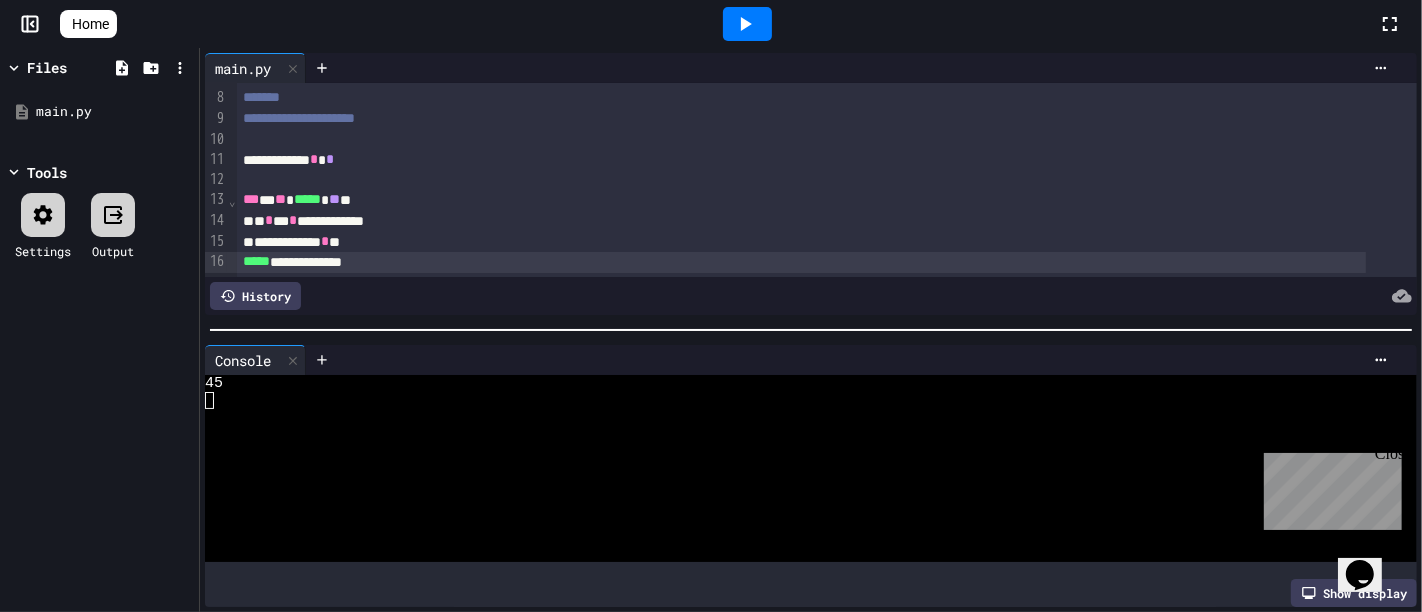 click at bounding box center [711, 306] 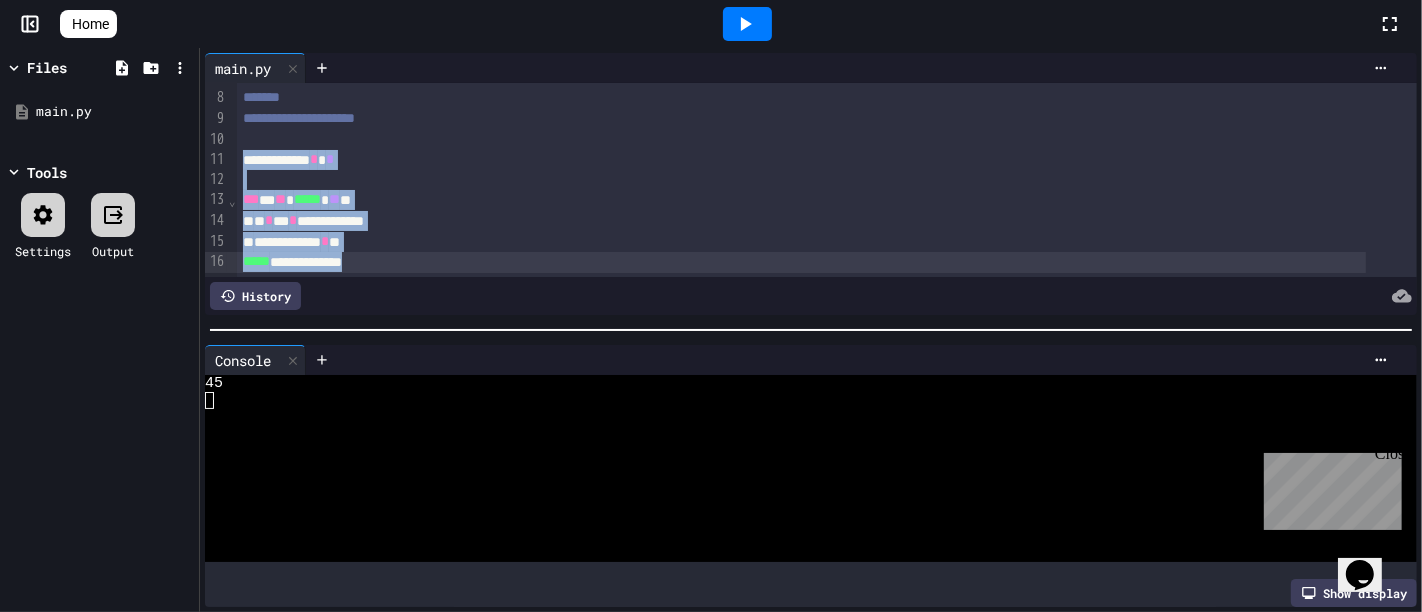 scroll, scrollTop: 168, scrollLeft: 0, axis: vertical 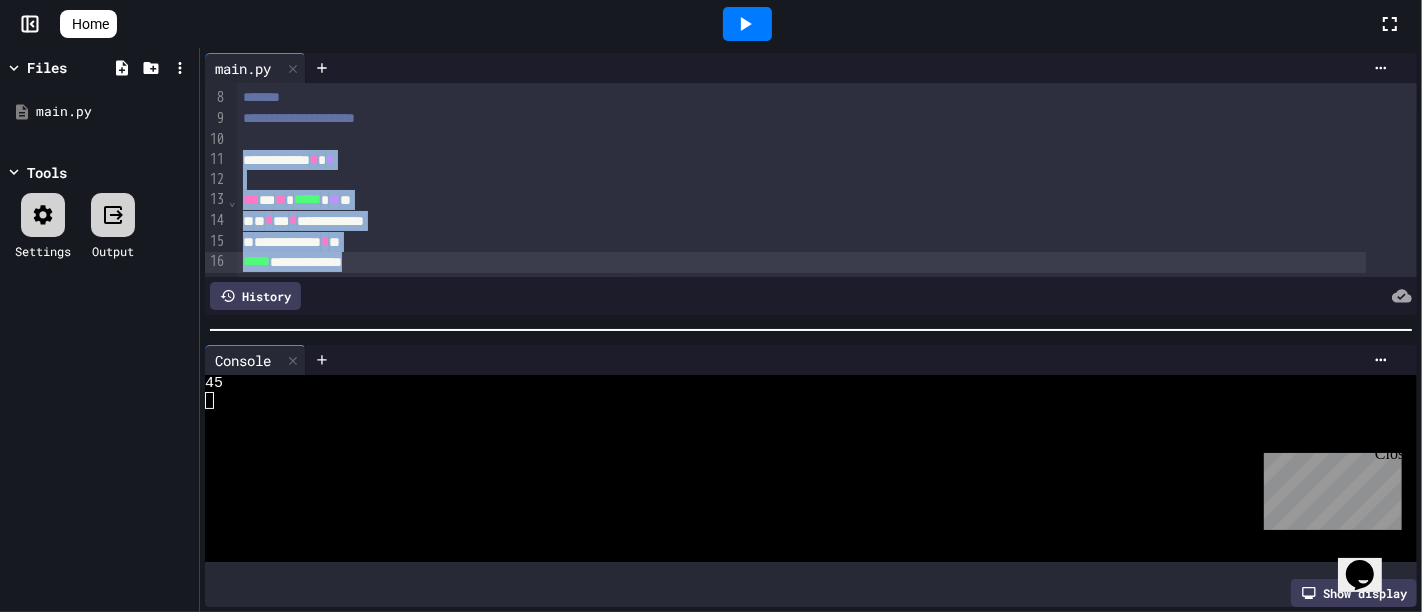 click at bounding box center (827, 180) 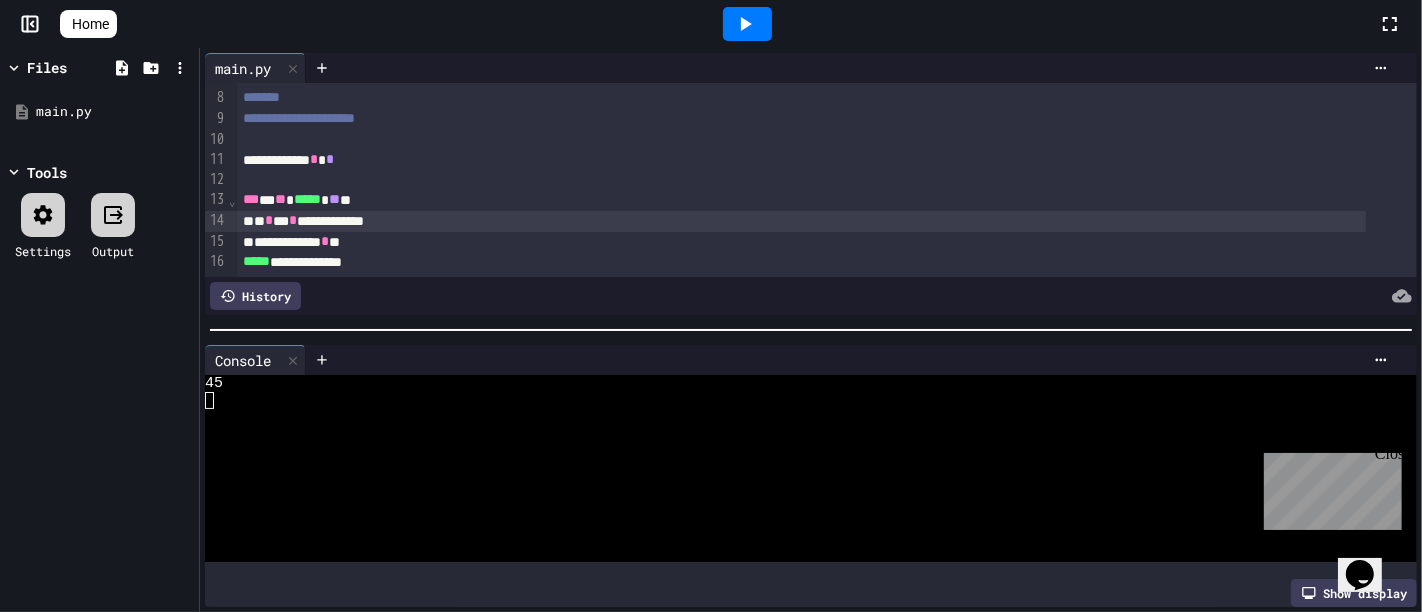 click on "**********" at bounding box center (801, 221) 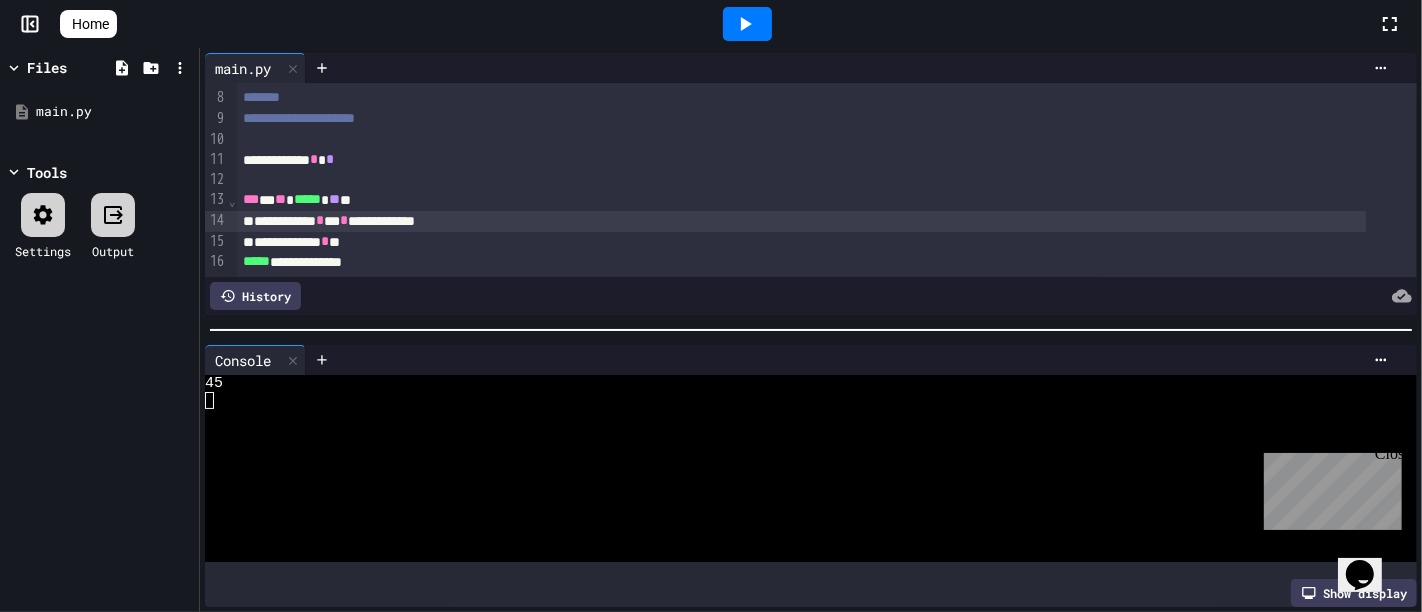 click on "**********" at bounding box center [801, 221] 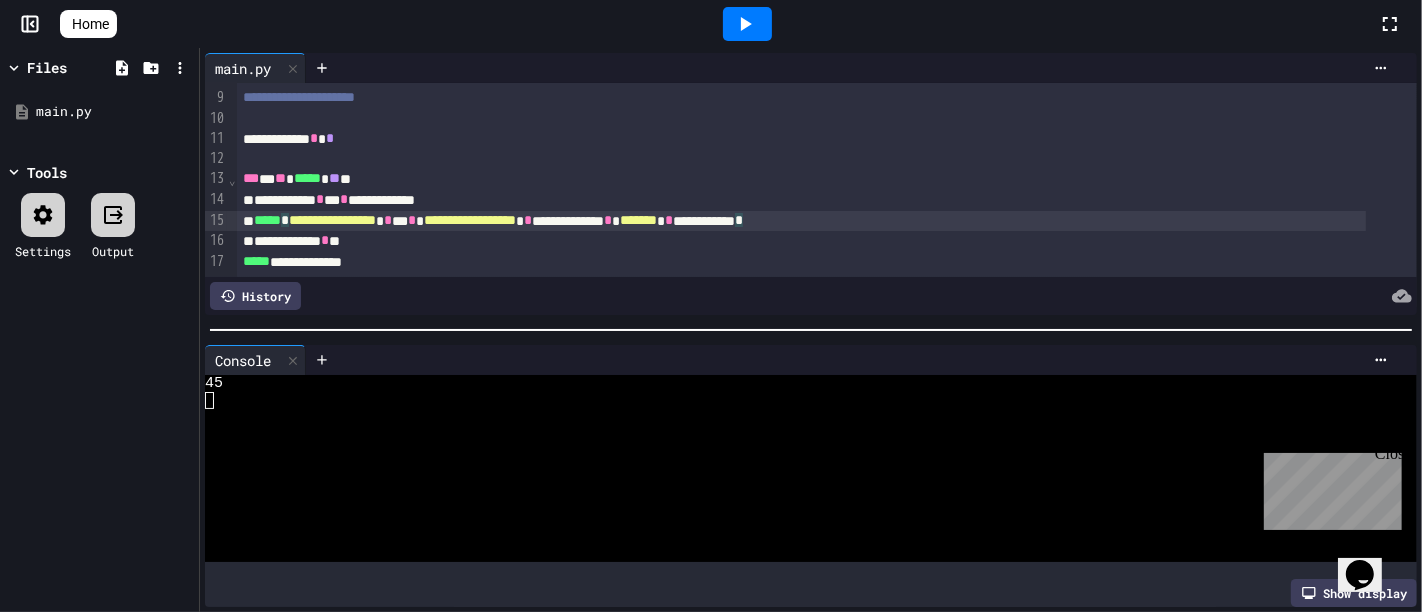click on "**********" at bounding box center [801, 200] 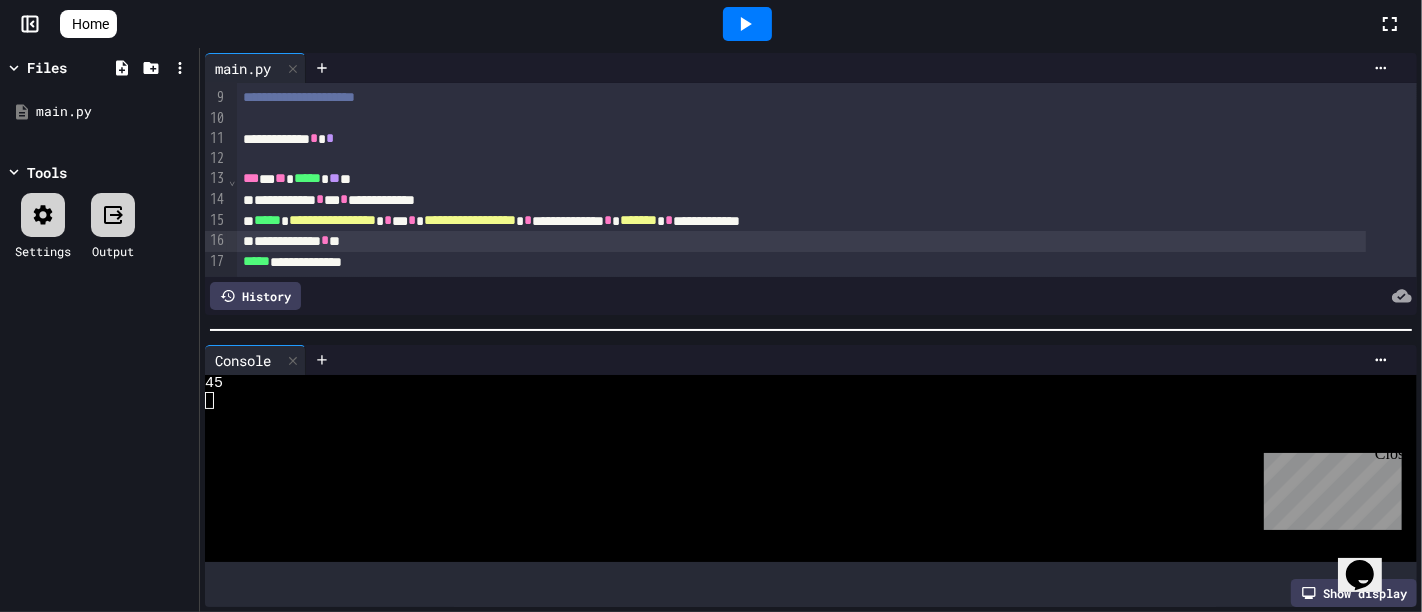 click on "**********" at bounding box center [801, 241] 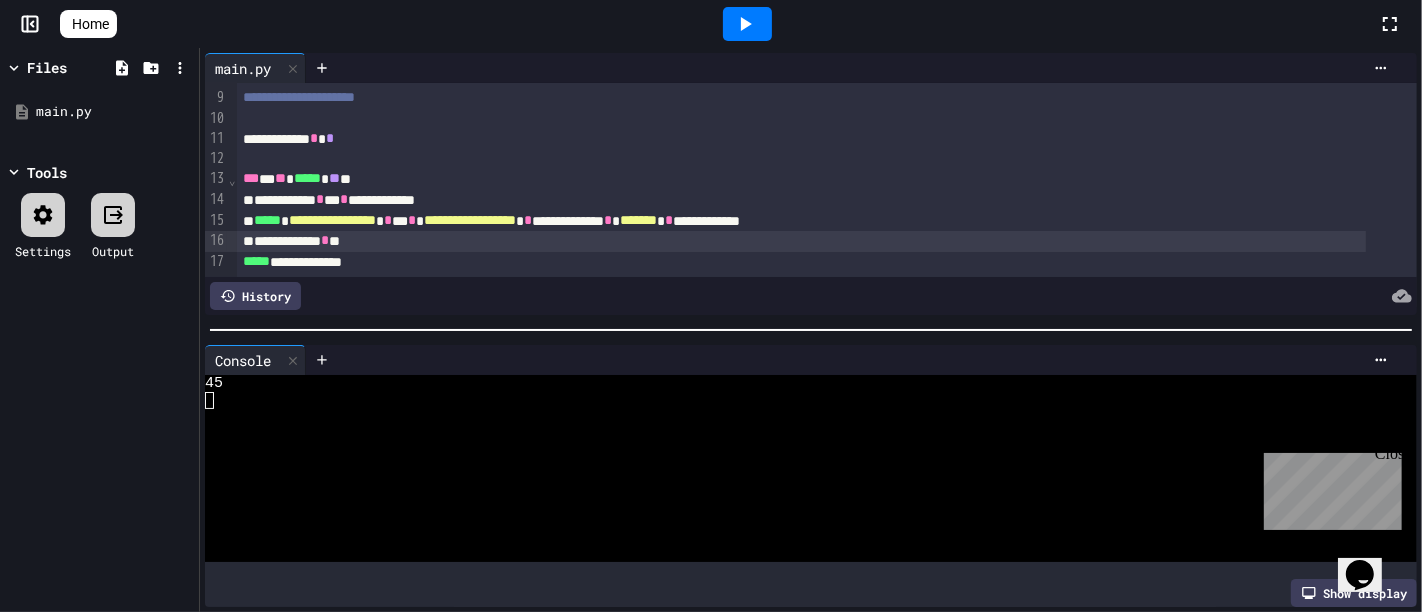 click 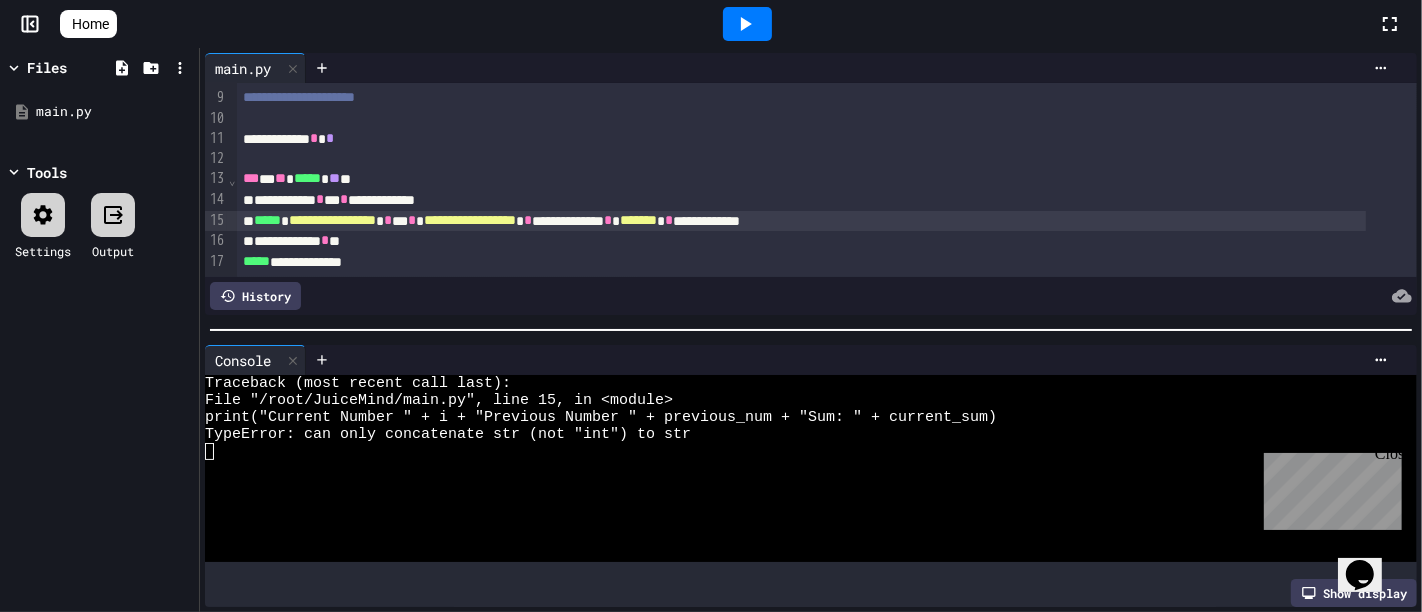 click on "**********" at bounding box center [801, 221] 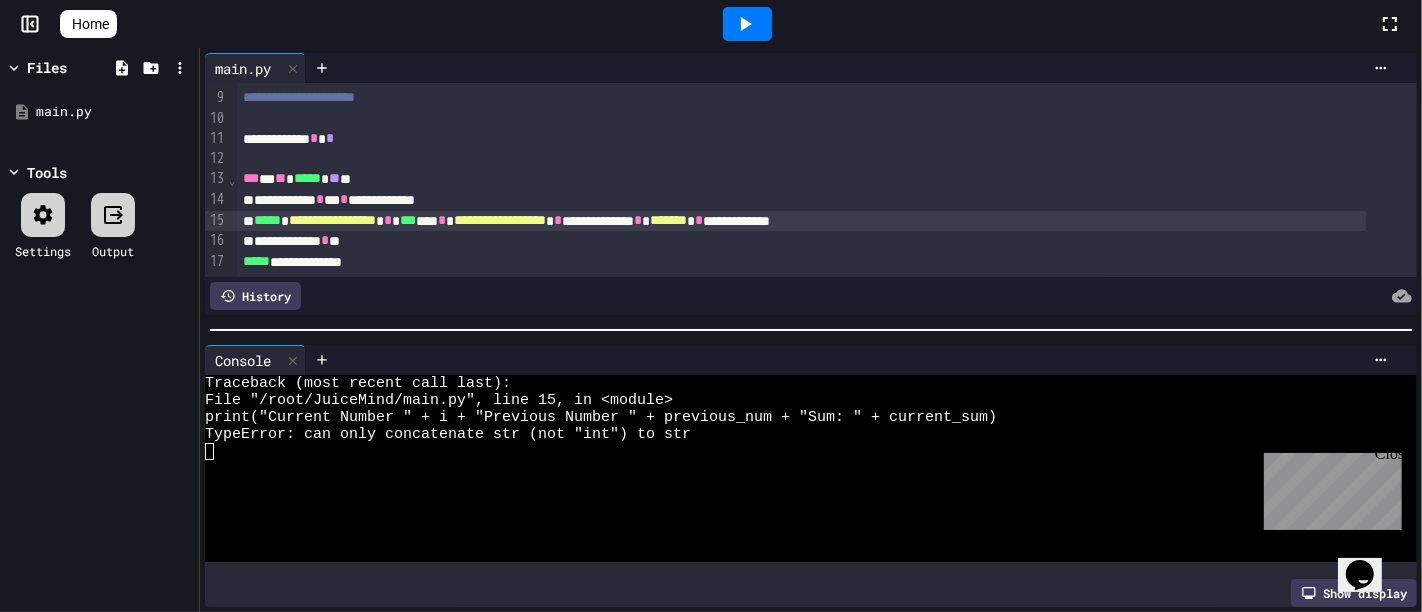 click on "**********" at bounding box center (801, 221) 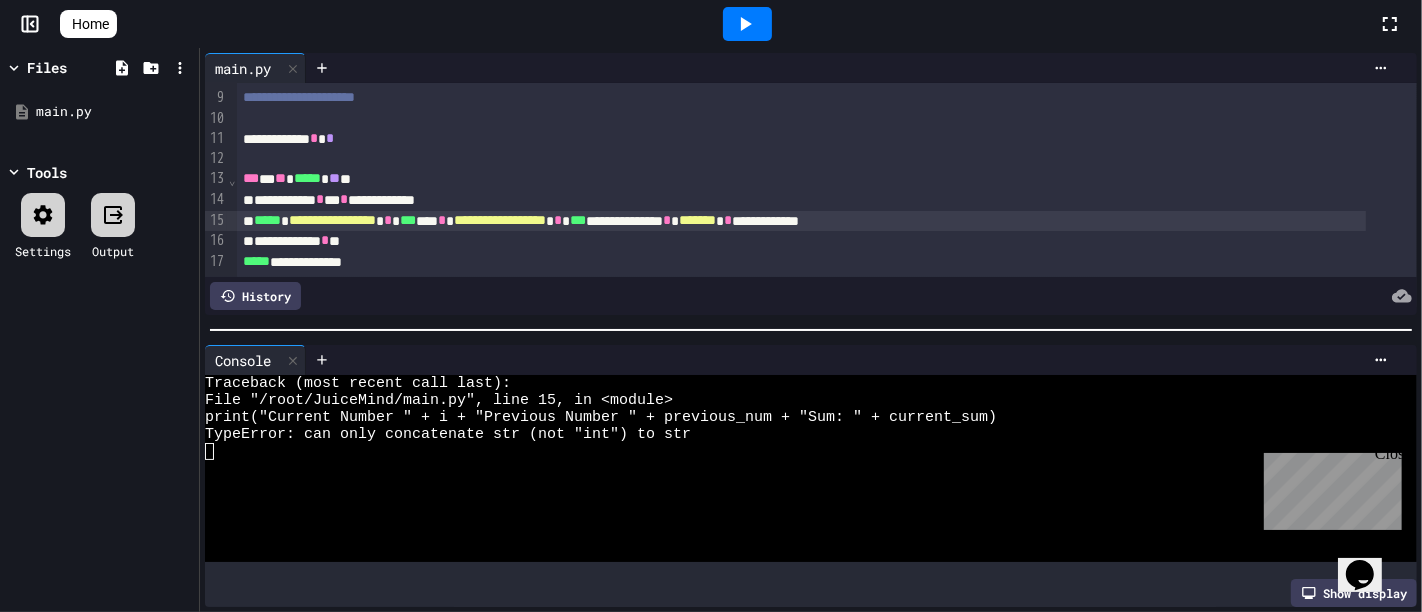 click on "**********" at bounding box center [801, 221] 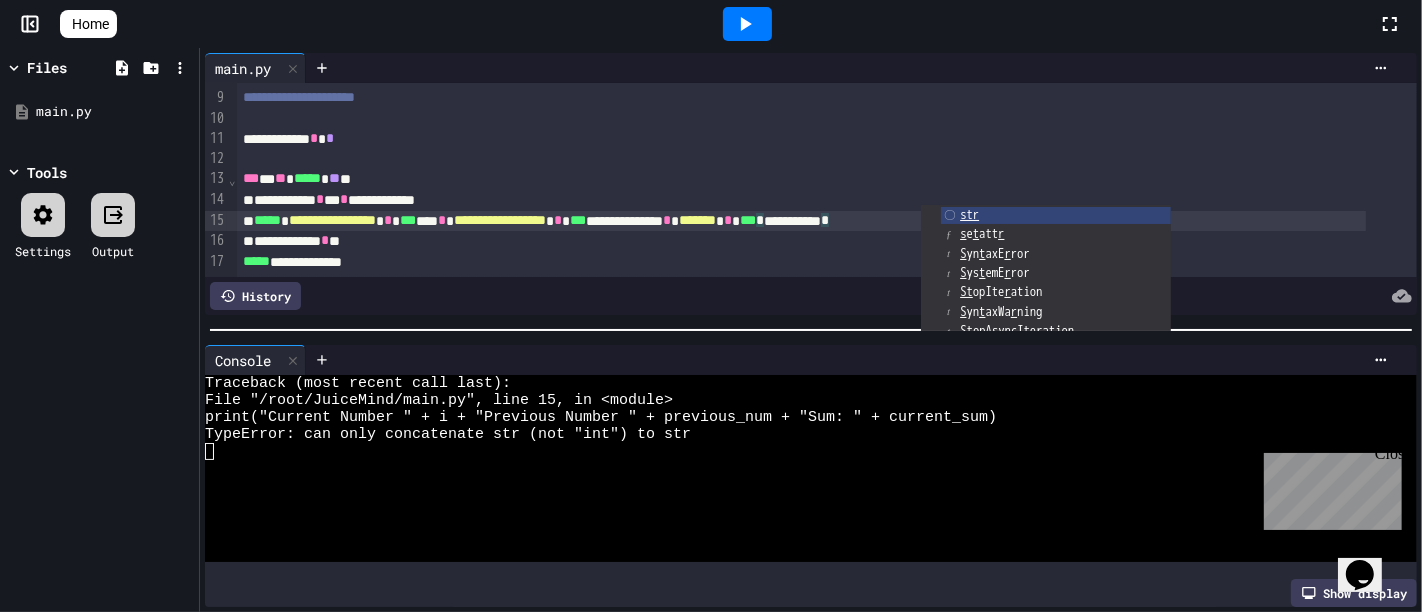 click on "**********" at bounding box center (801, 221) 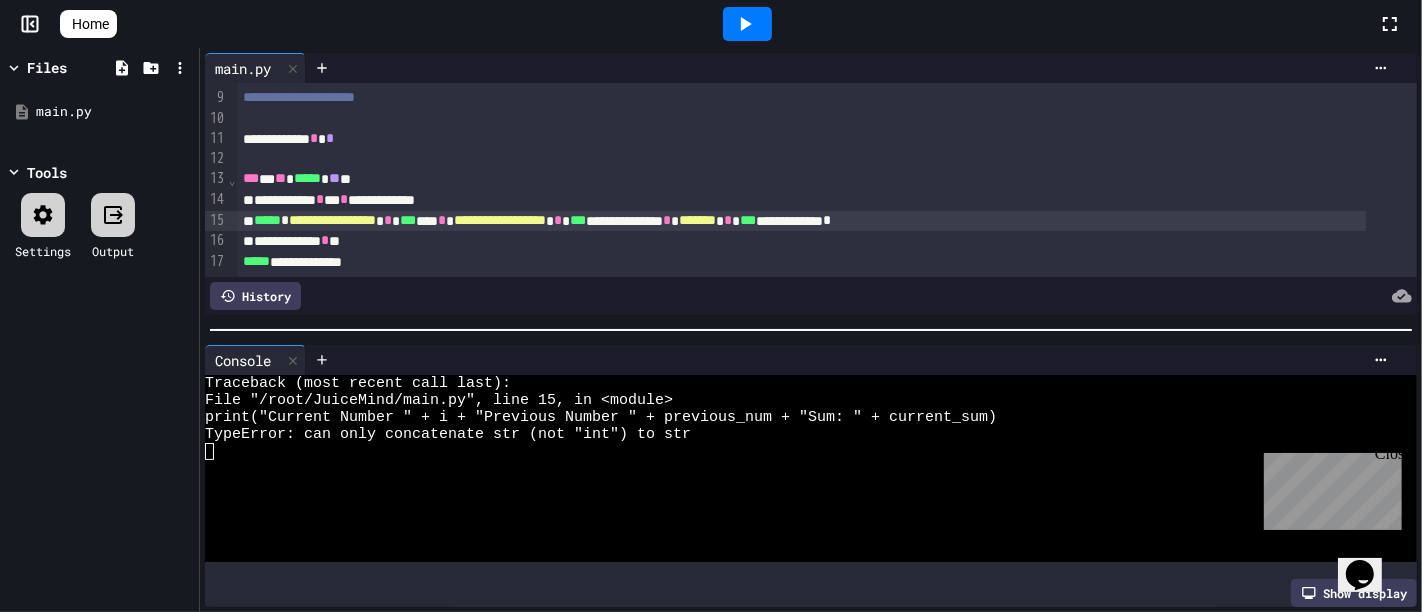 click 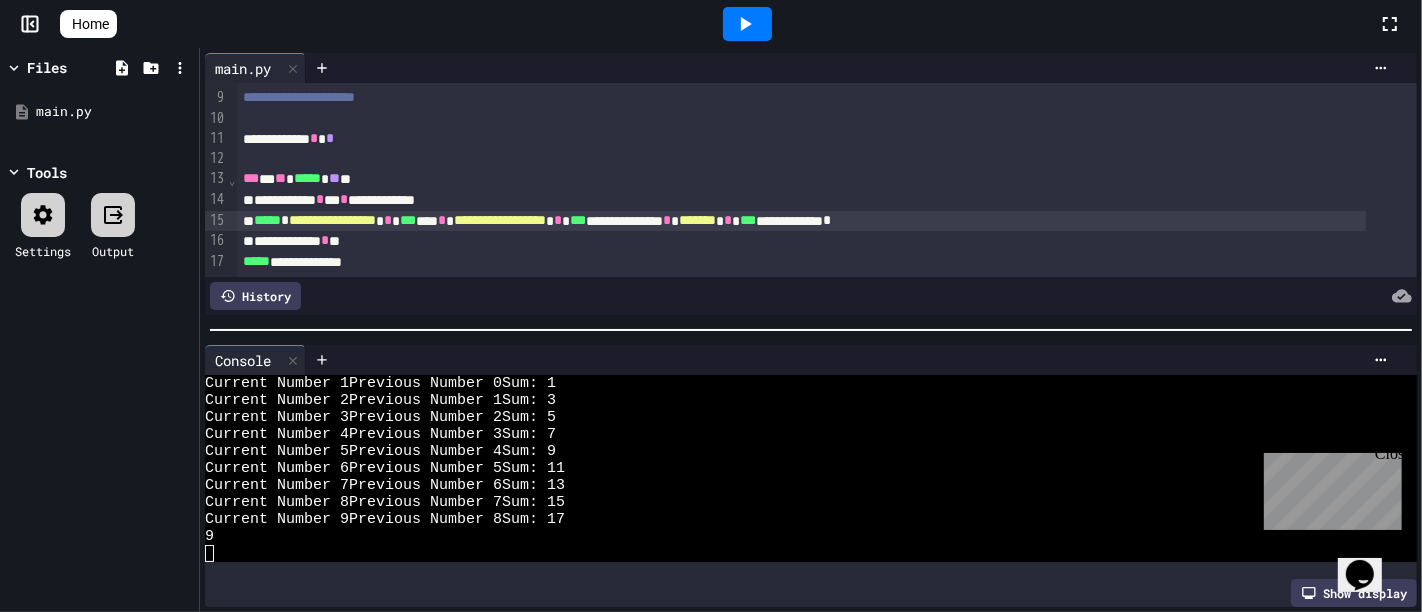scroll, scrollTop: 17, scrollLeft: 0, axis: vertical 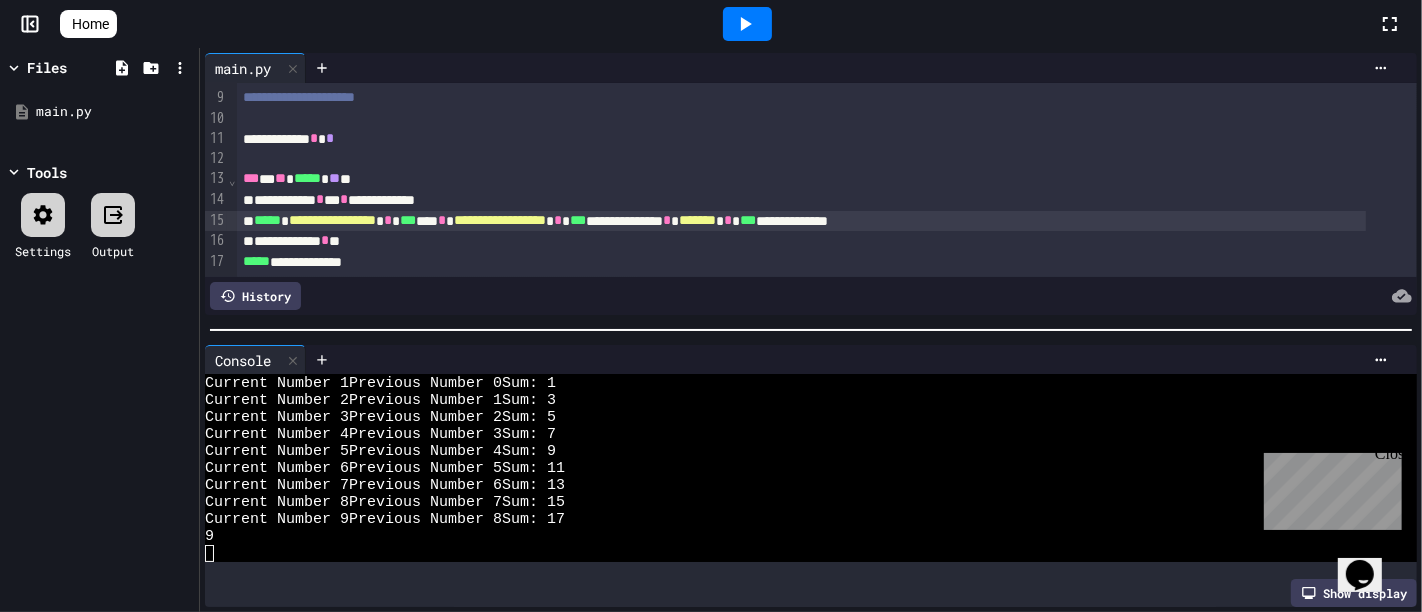 click on "**********" at bounding box center (500, 220) 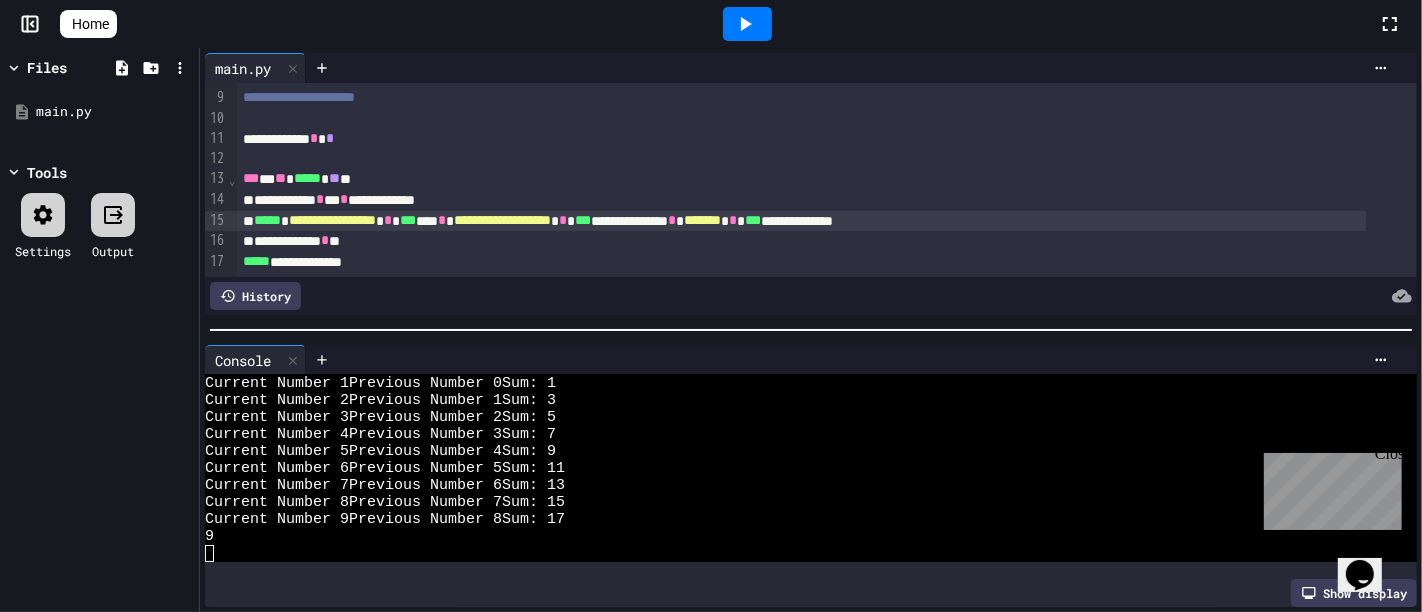 click on "*******" at bounding box center [702, 220] 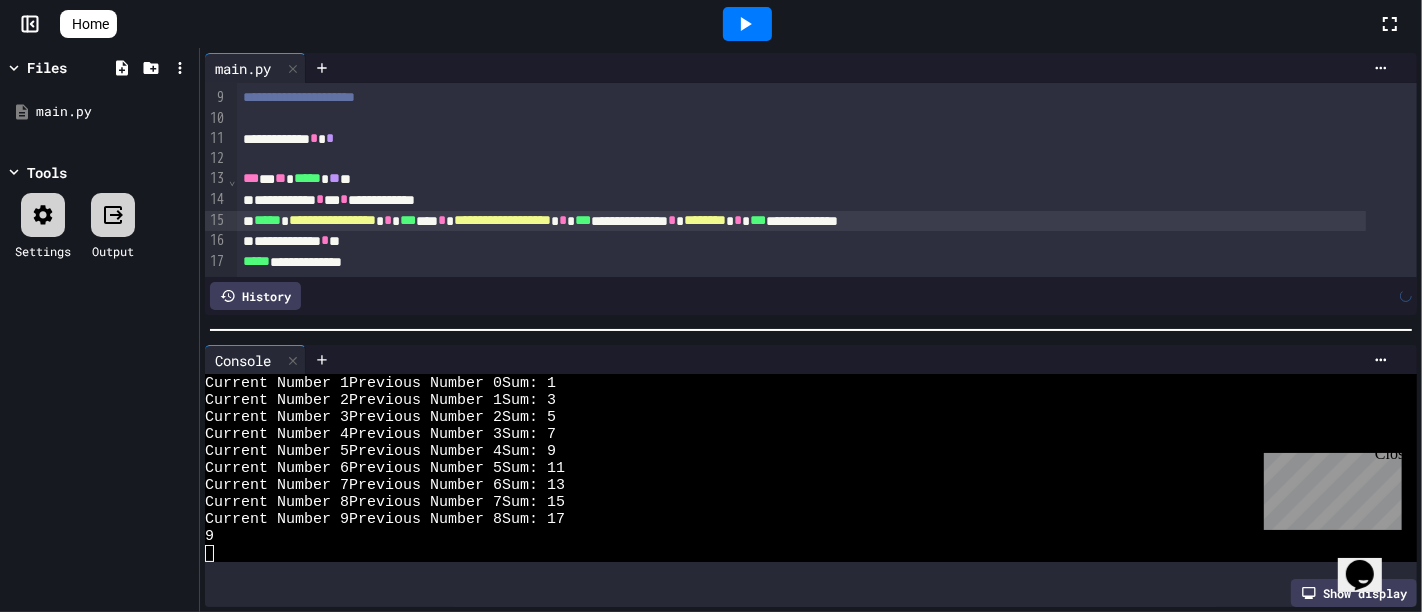 click at bounding box center [747, 24] 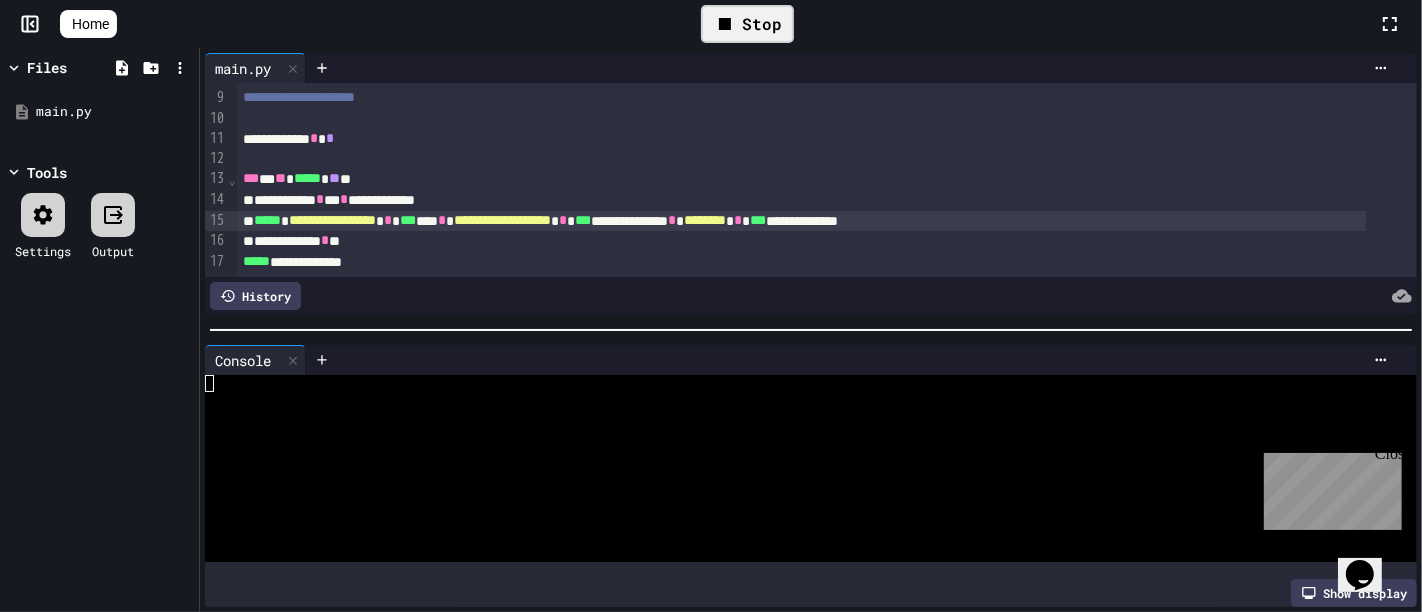 scroll, scrollTop: 17, scrollLeft: 0, axis: vertical 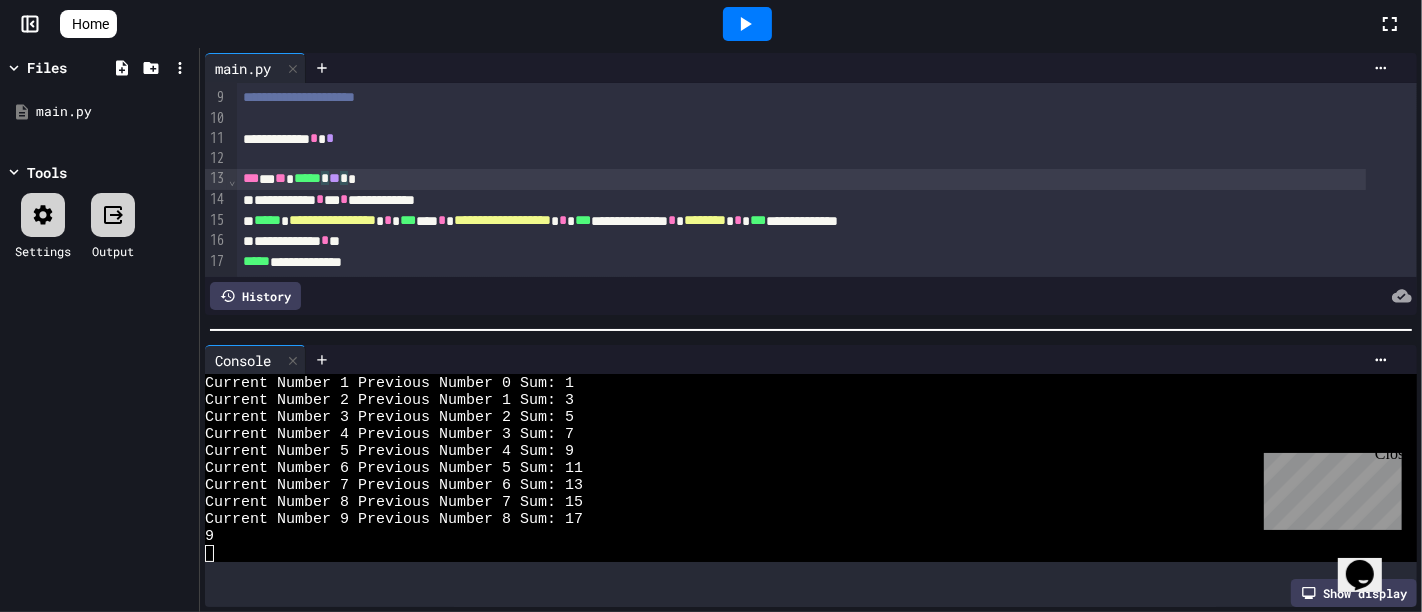 click on "**" at bounding box center [334, 178] 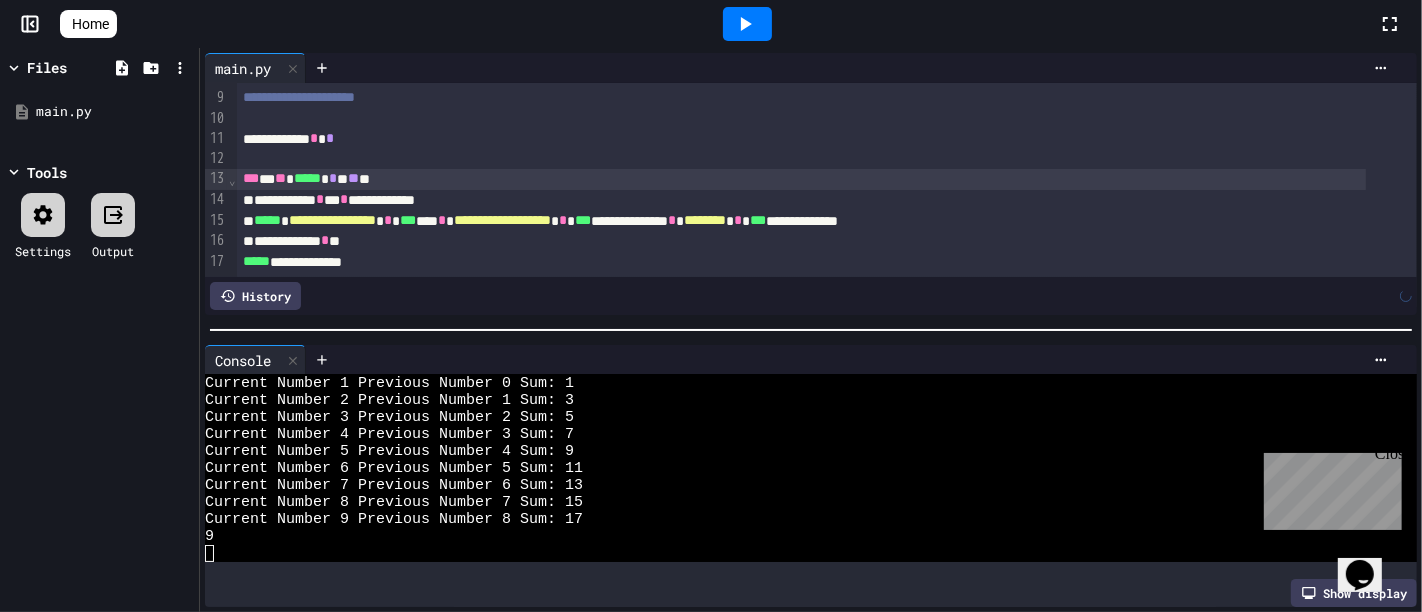 click 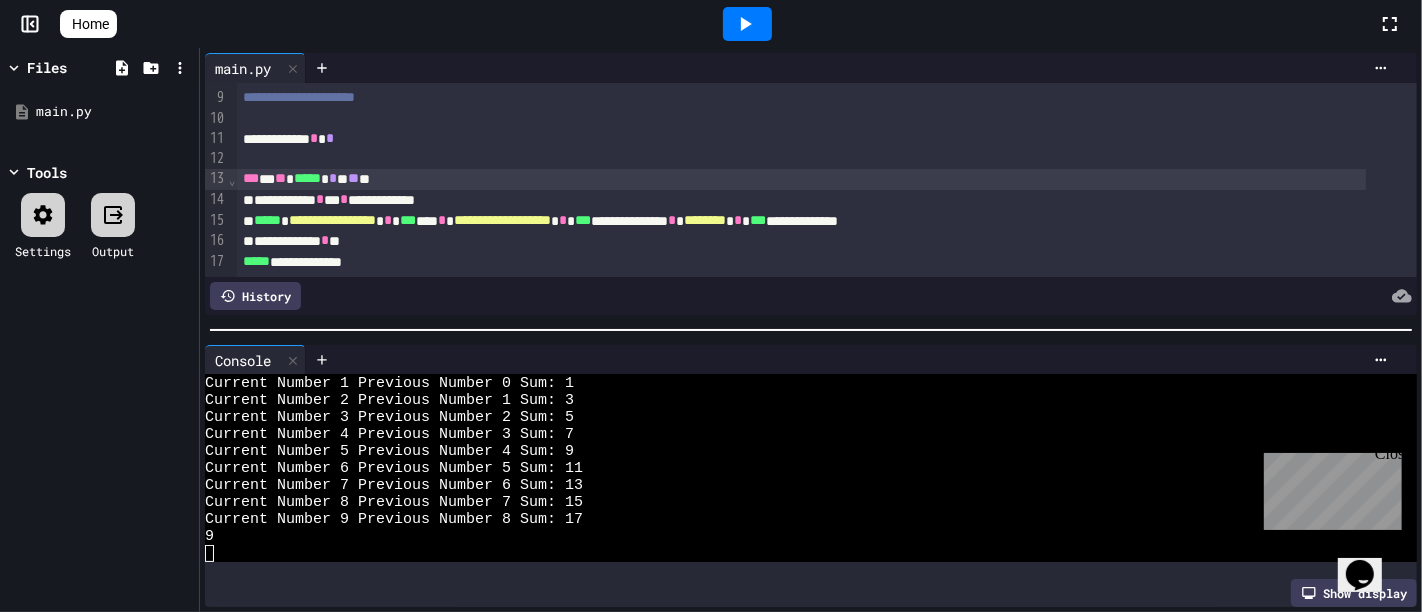 scroll, scrollTop: 0, scrollLeft: 0, axis: both 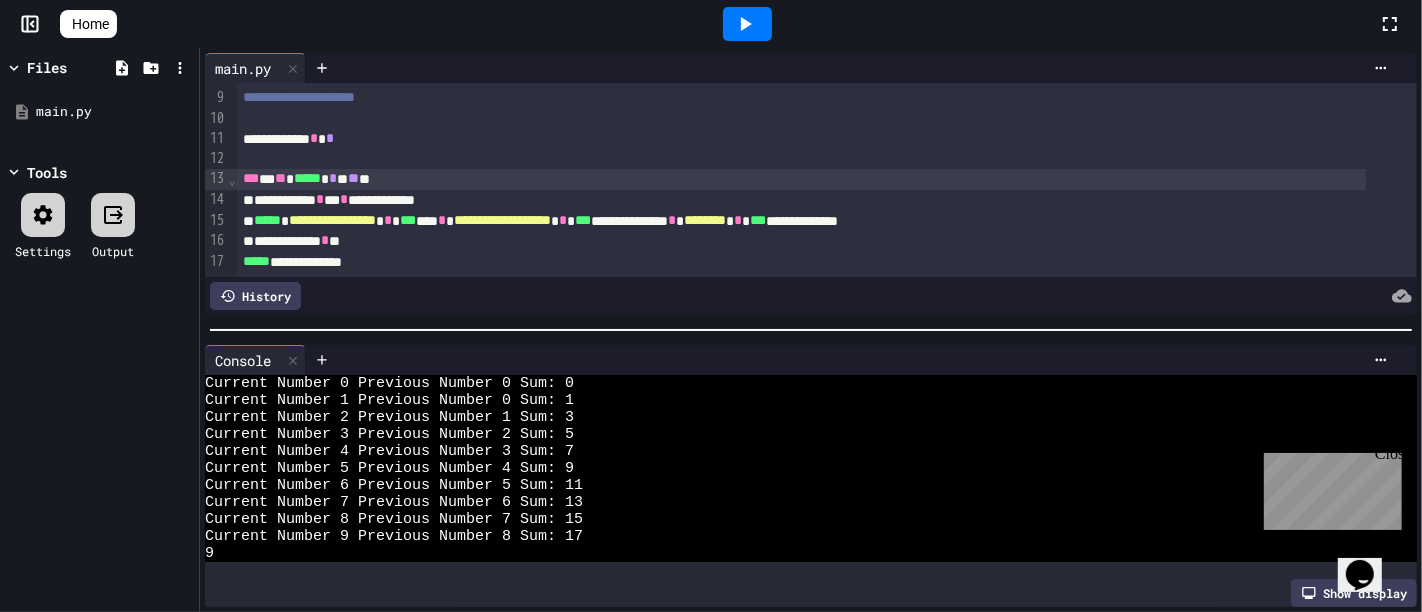 click at bounding box center [827, 159] 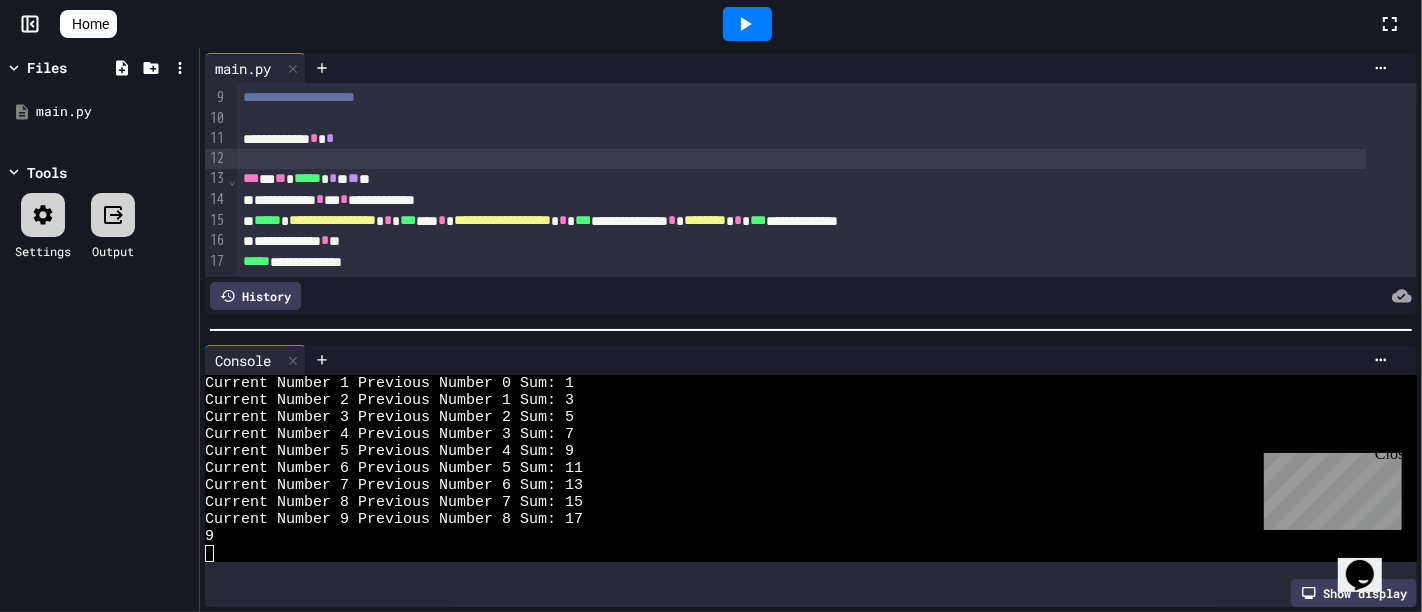 scroll, scrollTop: 17, scrollLeft: 0, axis: vertical 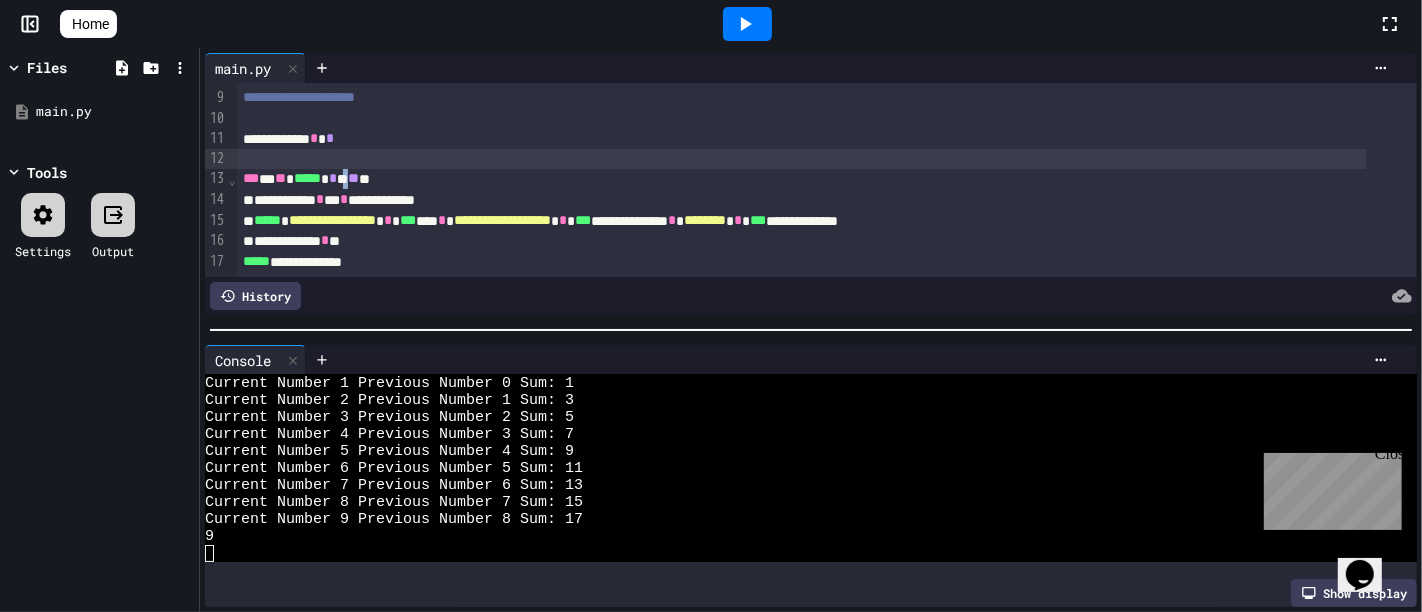 click on "*** * **   ***** * * * ** **" at bounding box center [801, 179] 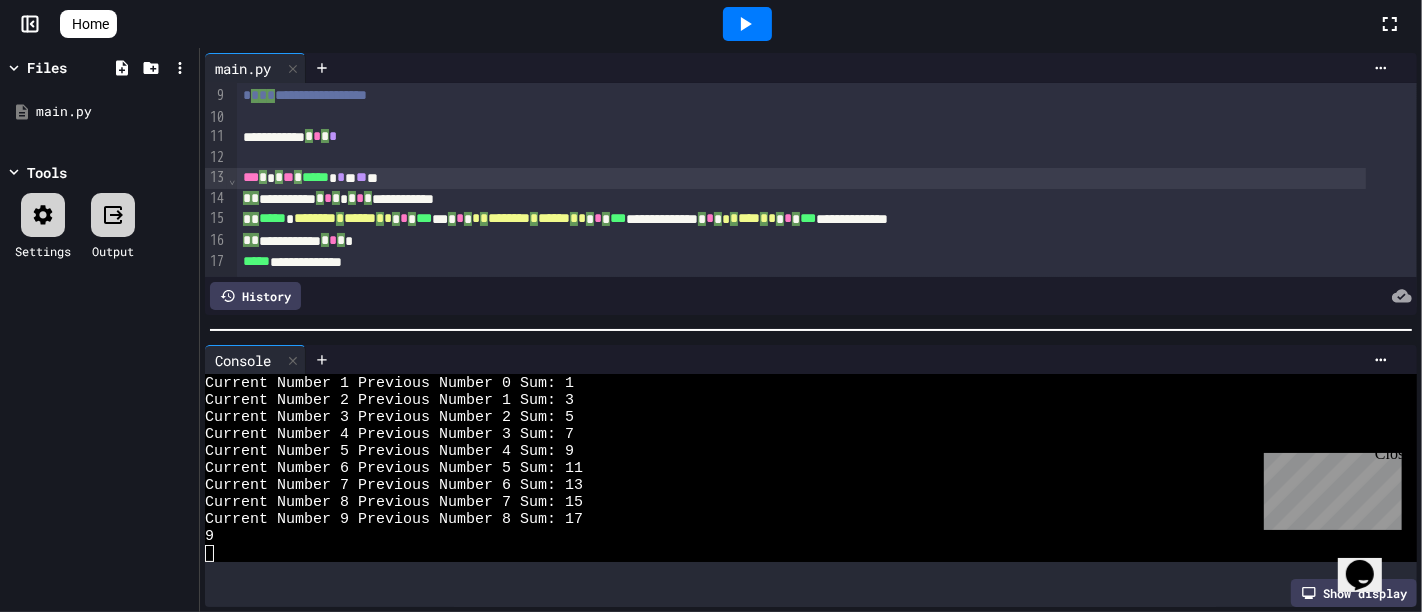 click on "**" at bounding box center (361, 177) 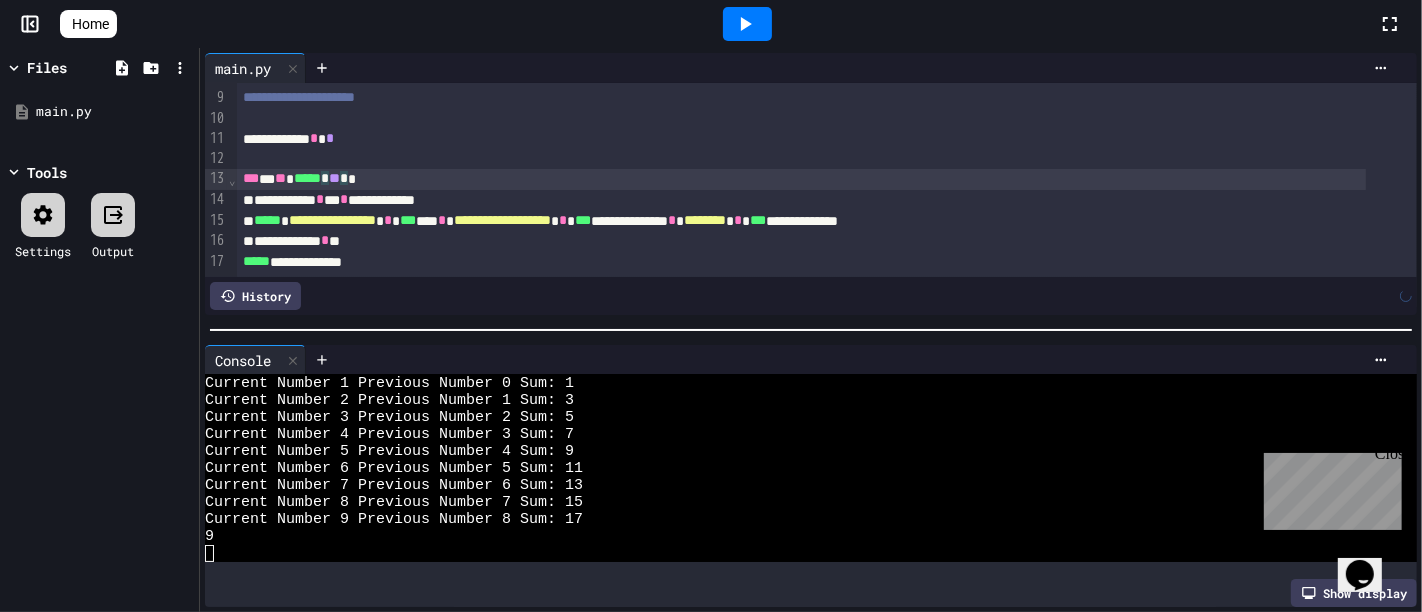 click at bounding box center (747, 24) 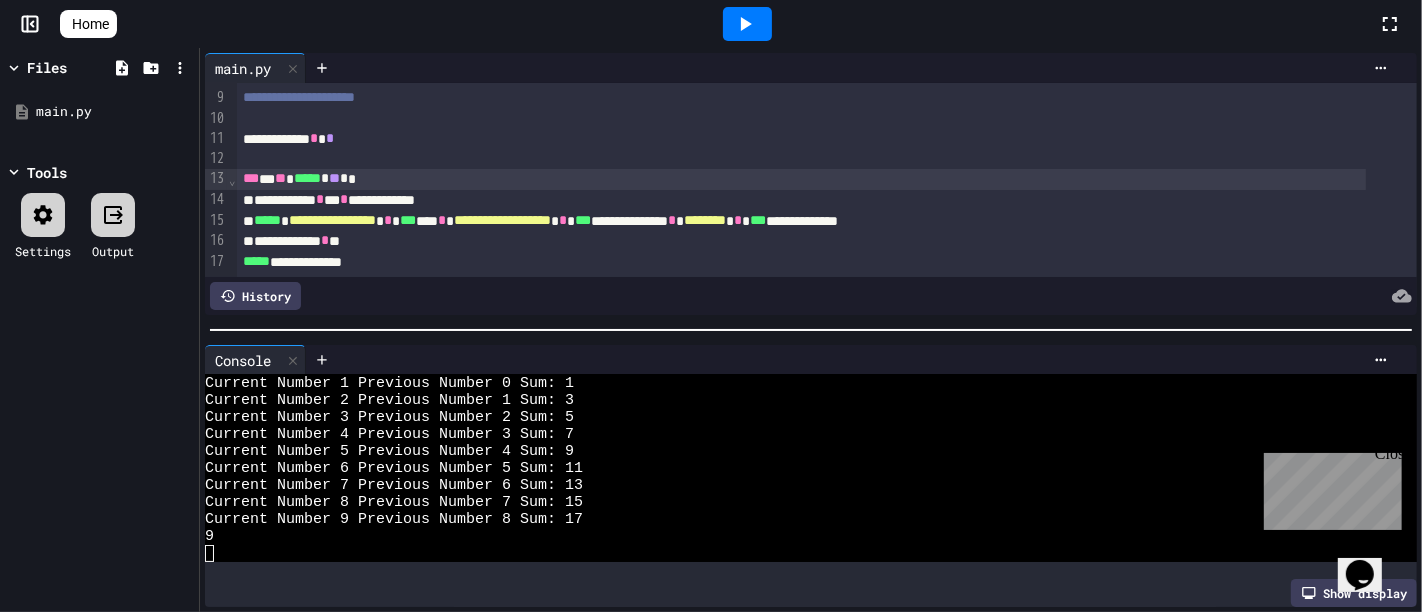 click 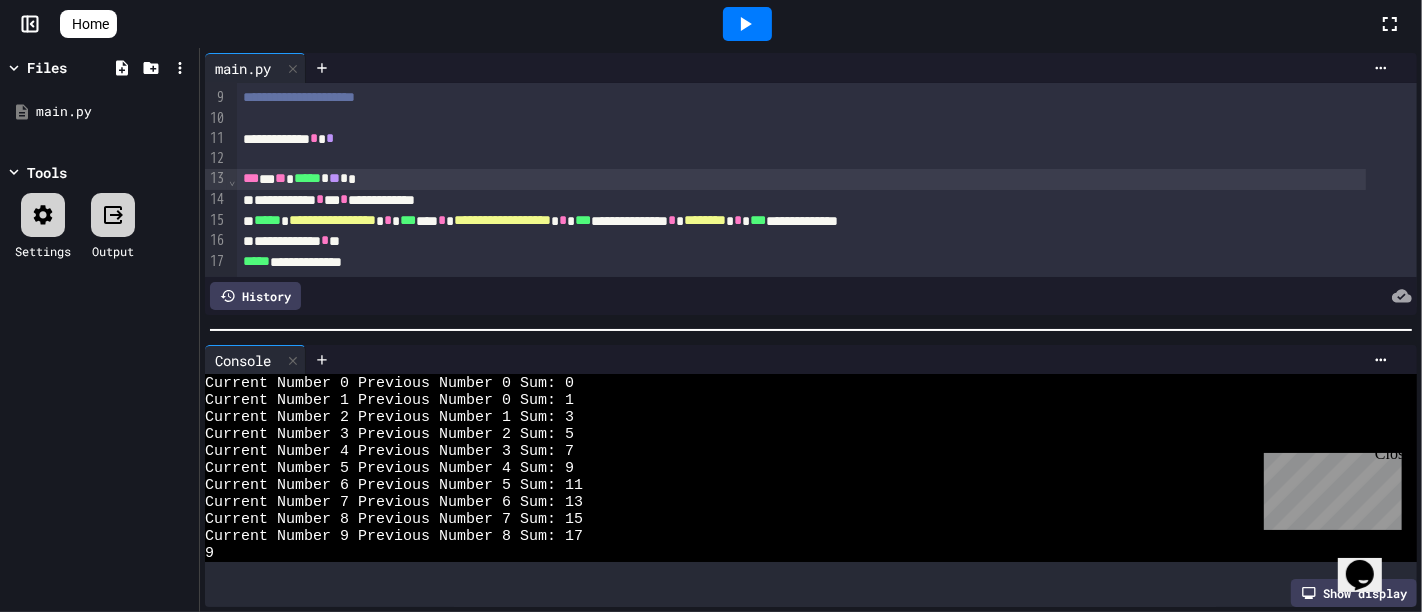 scroll, scrollTop: 0, scrollLeft: 0, axis: both 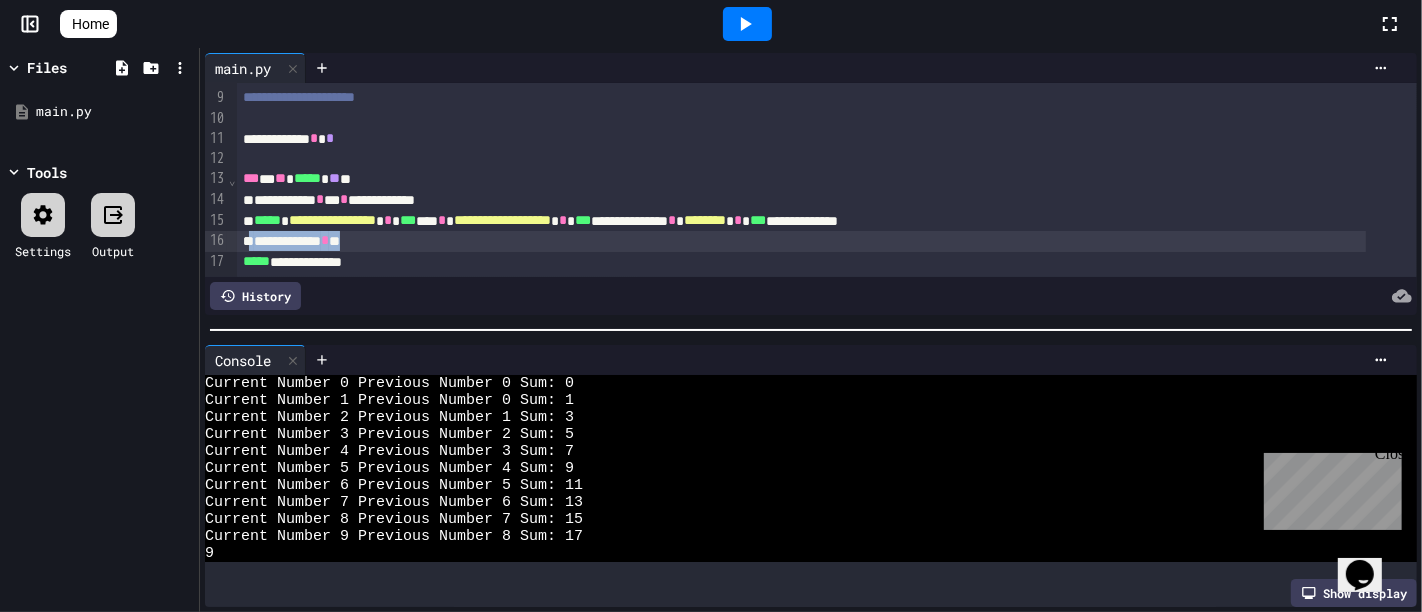 drag, startPoint x: 392, startPoint y: 216, endPoint x: 250, endPoint y: 226, distance: 142.35168 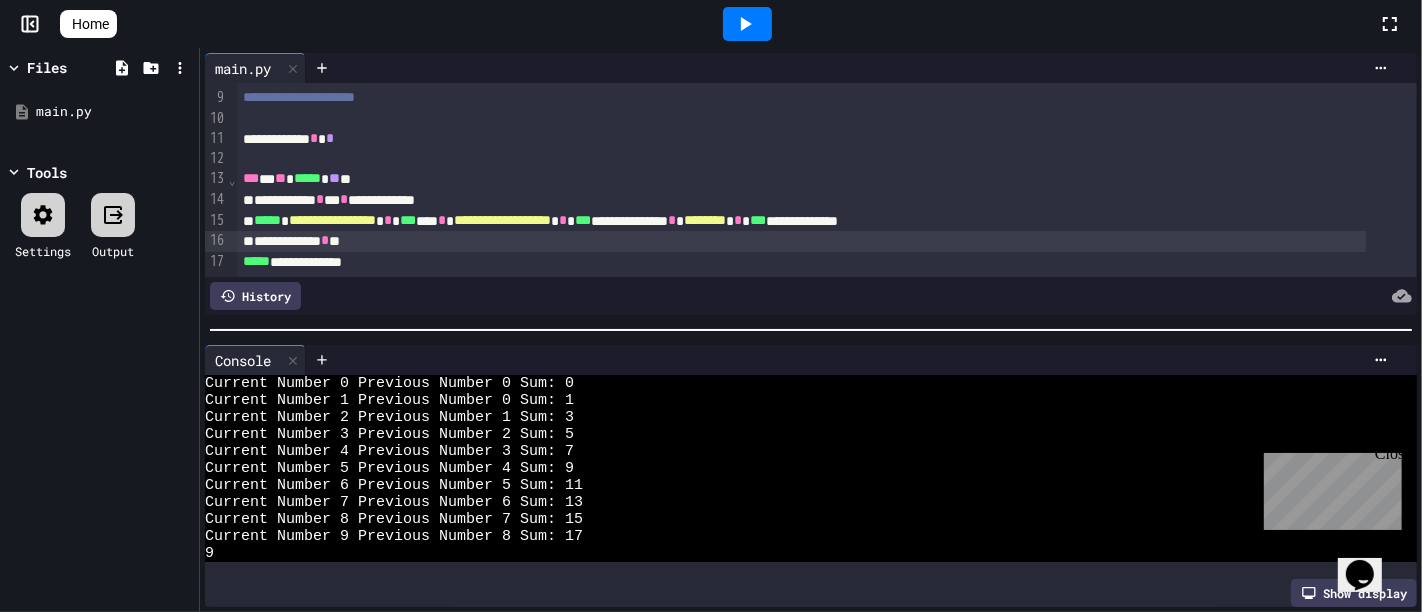 scroll, scrollTop: 187, scrollLeft: 0, axis: vertical 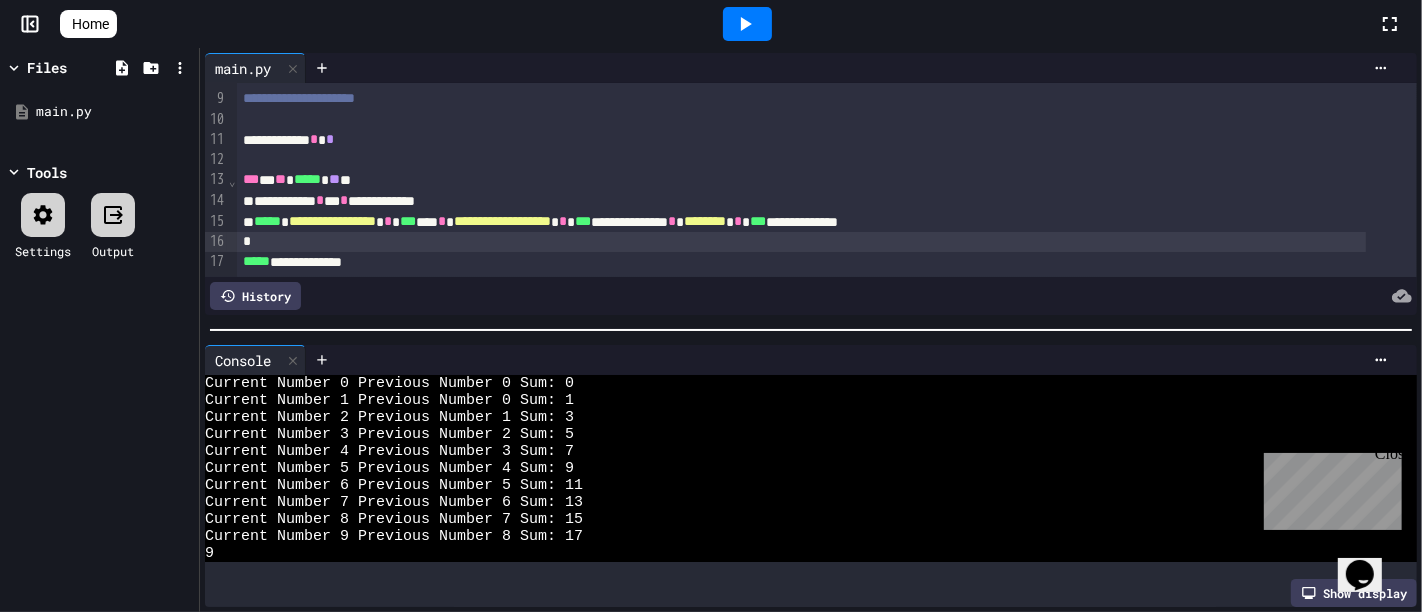click 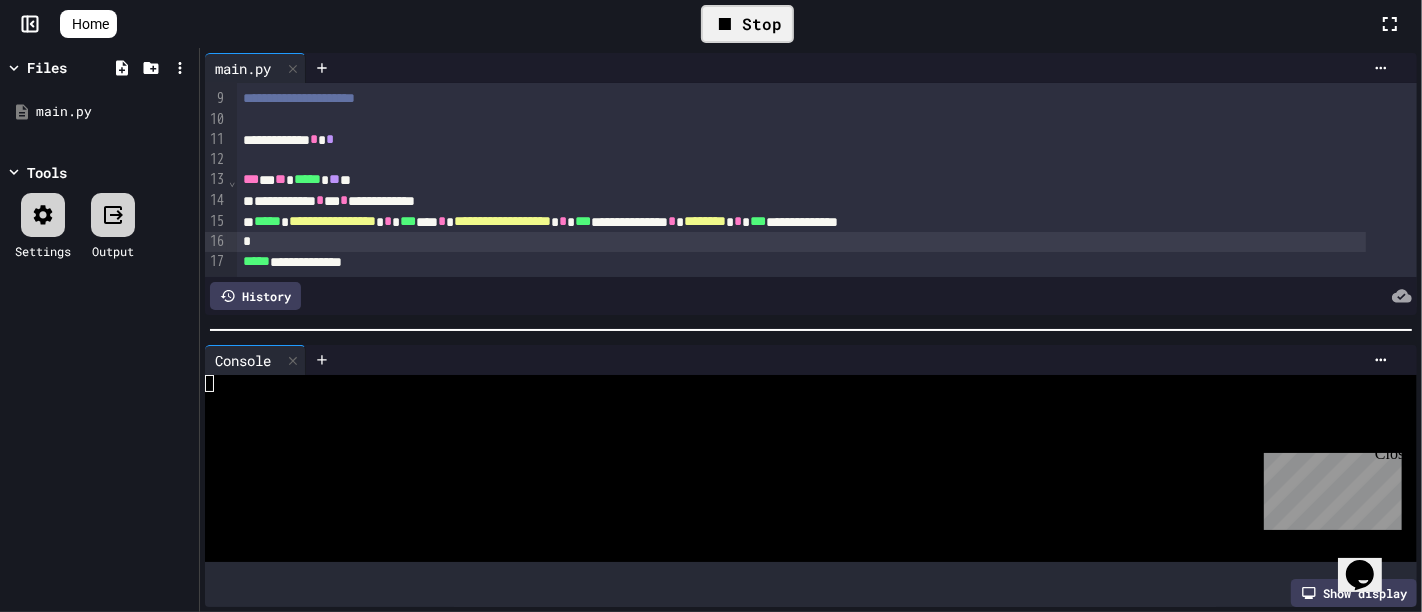 scroll, scrollTop: 17, scrollLeft: 0, axis: vertical 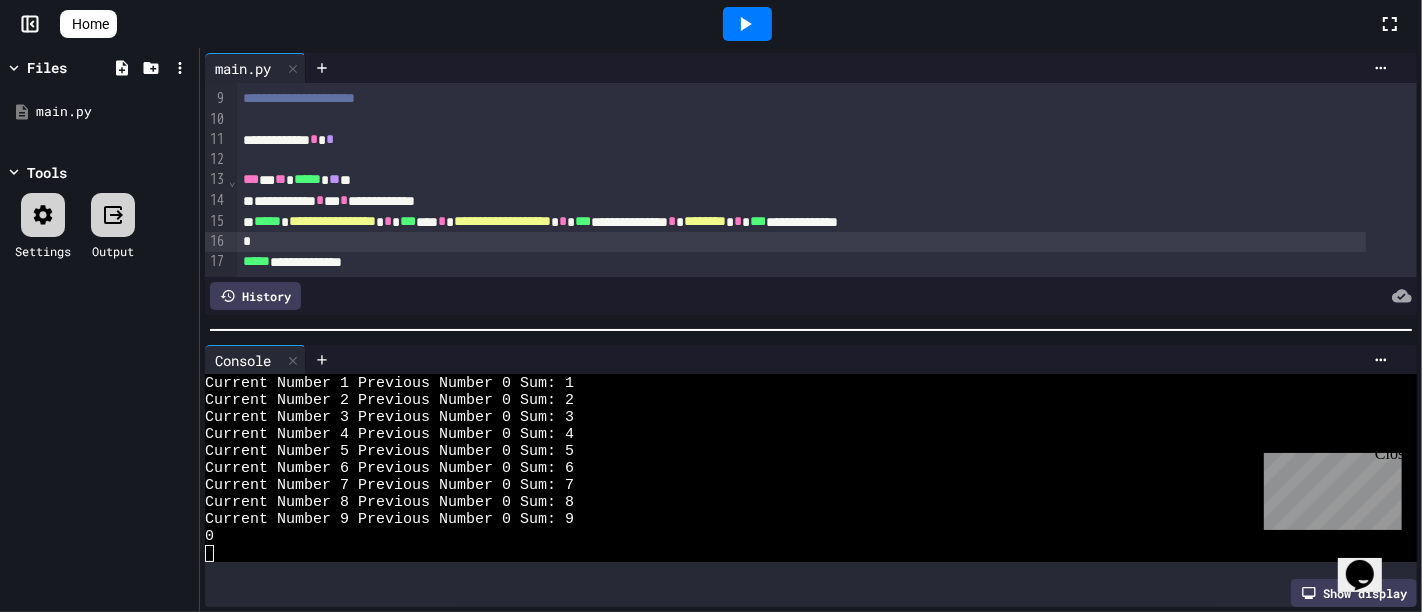 click on "**********" at bounding box center (827, 98) 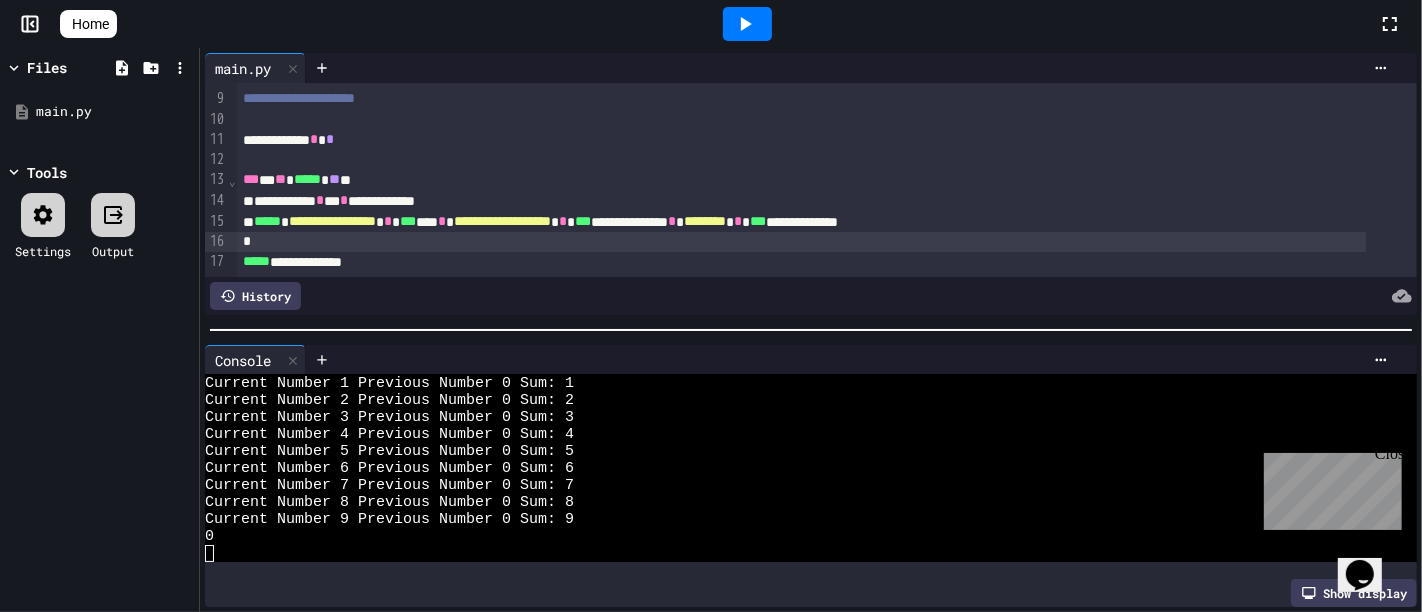 scroll, scrollTop: 187, scrollLeft: 0, axis: vertical 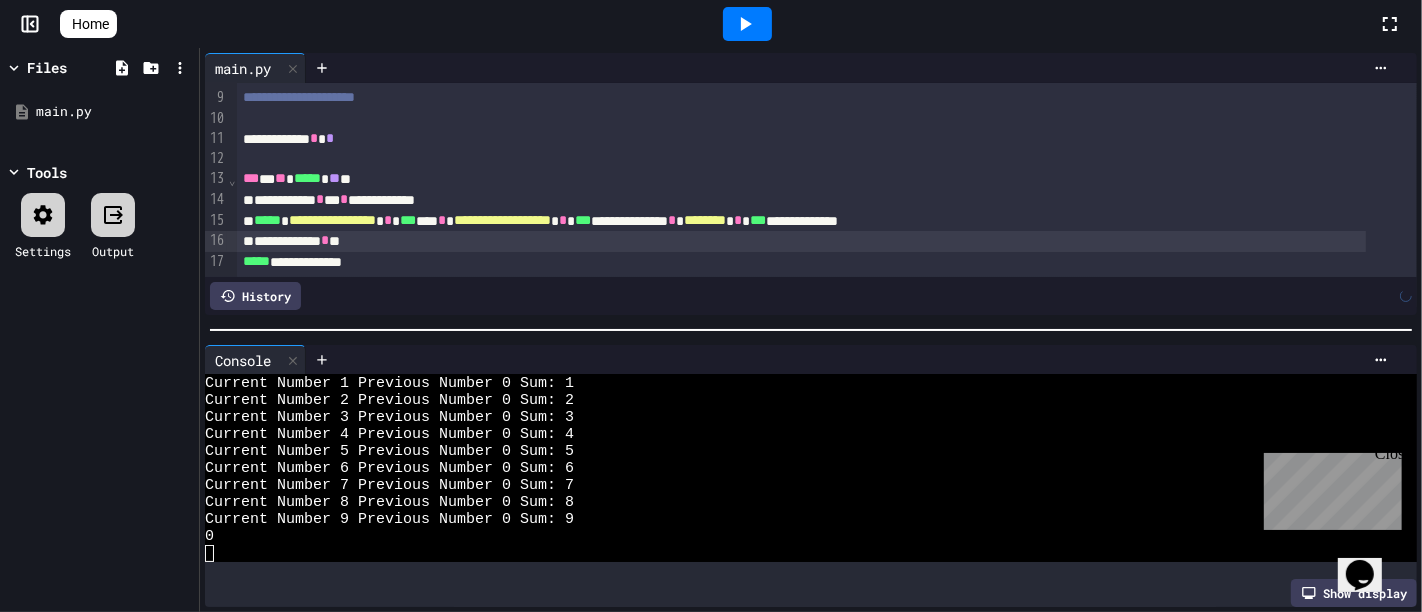 click on "**********" at bounding box center [801, 241] 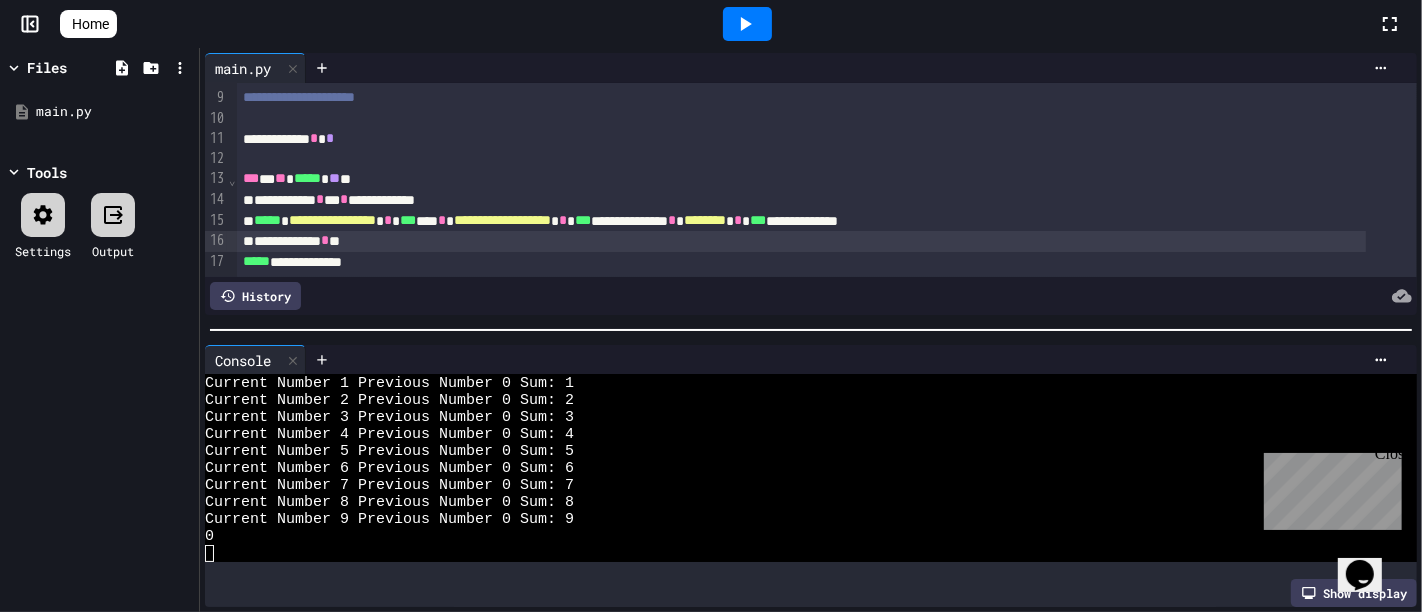 click 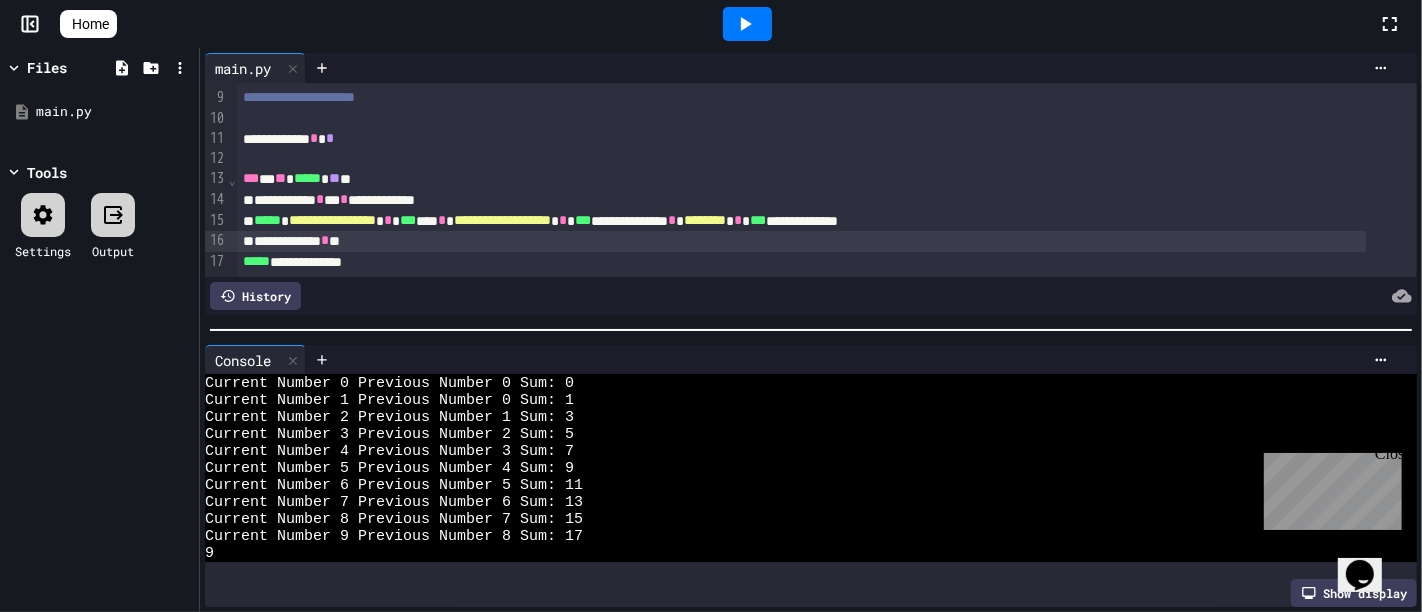 scroll, scrollTop: 0, scrollLeft: 0, axis: both 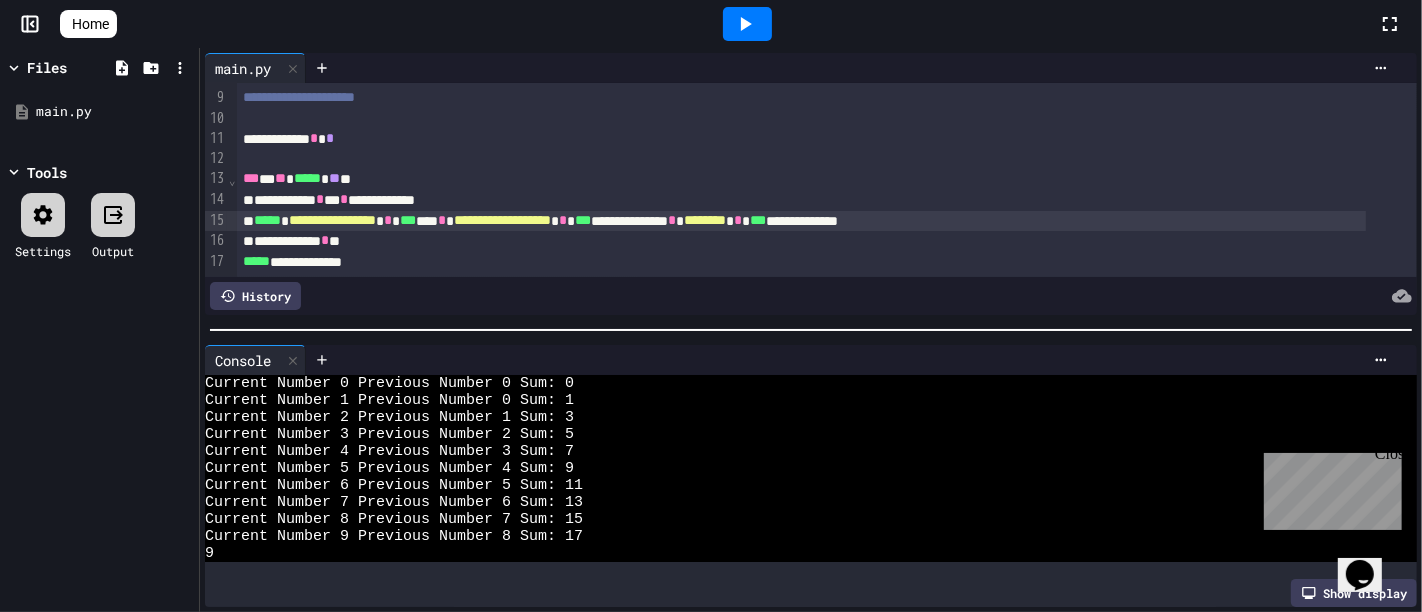 click on "**********" at bounding box center [332, 220] 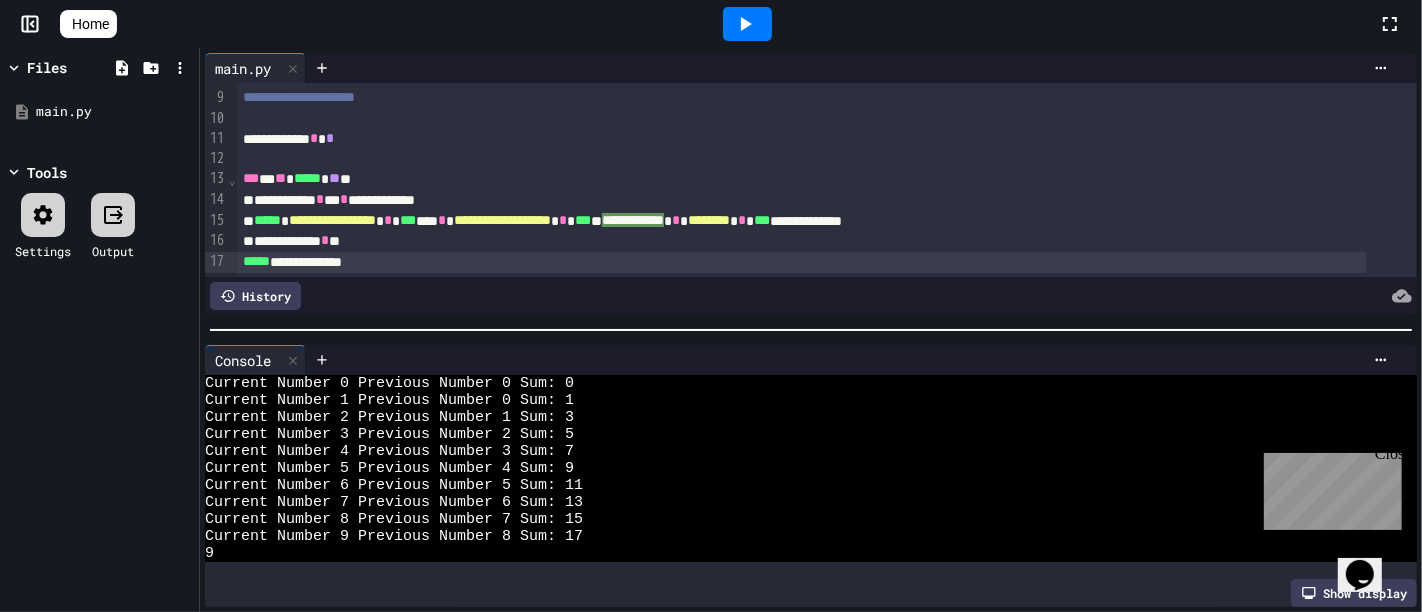 scroll, scrollTop: 188, scrollLeft: 0, axis: vertical 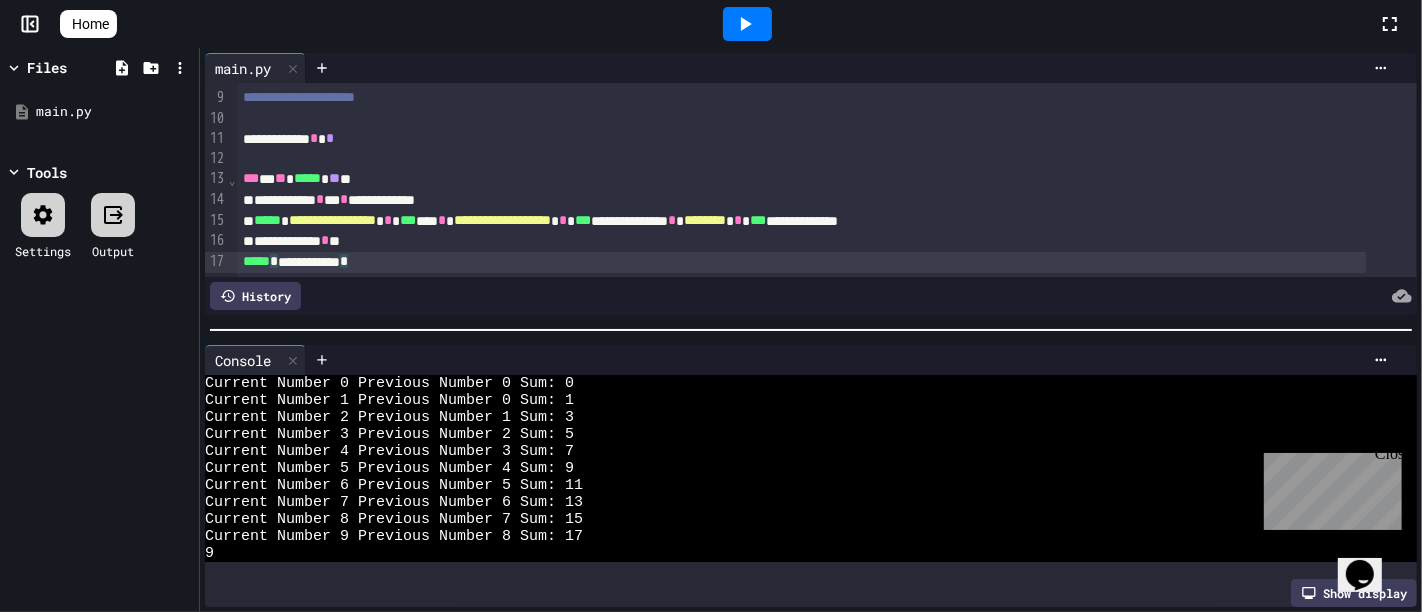 drag, startPoint x: 390, startPoint y: 244, endPoint x: 185, endPoint y: 253, distance: 205.19746 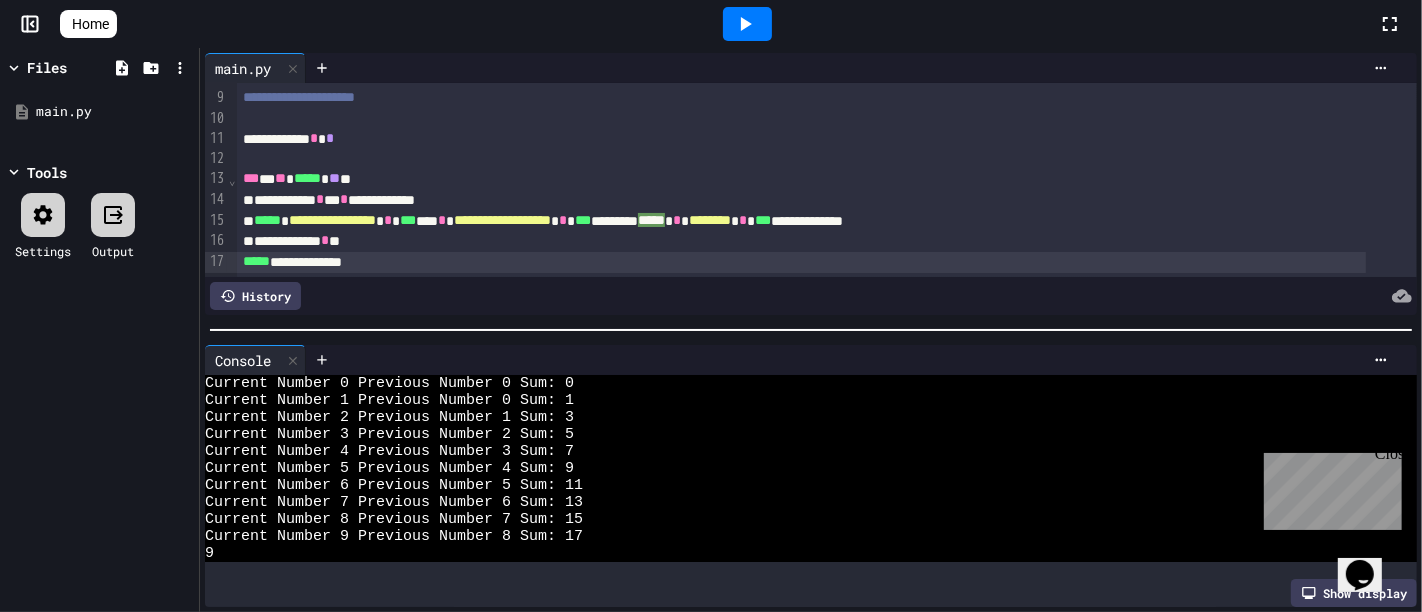 scroll, scrollTop: 188, scrollLeft: 0, axis: vertical 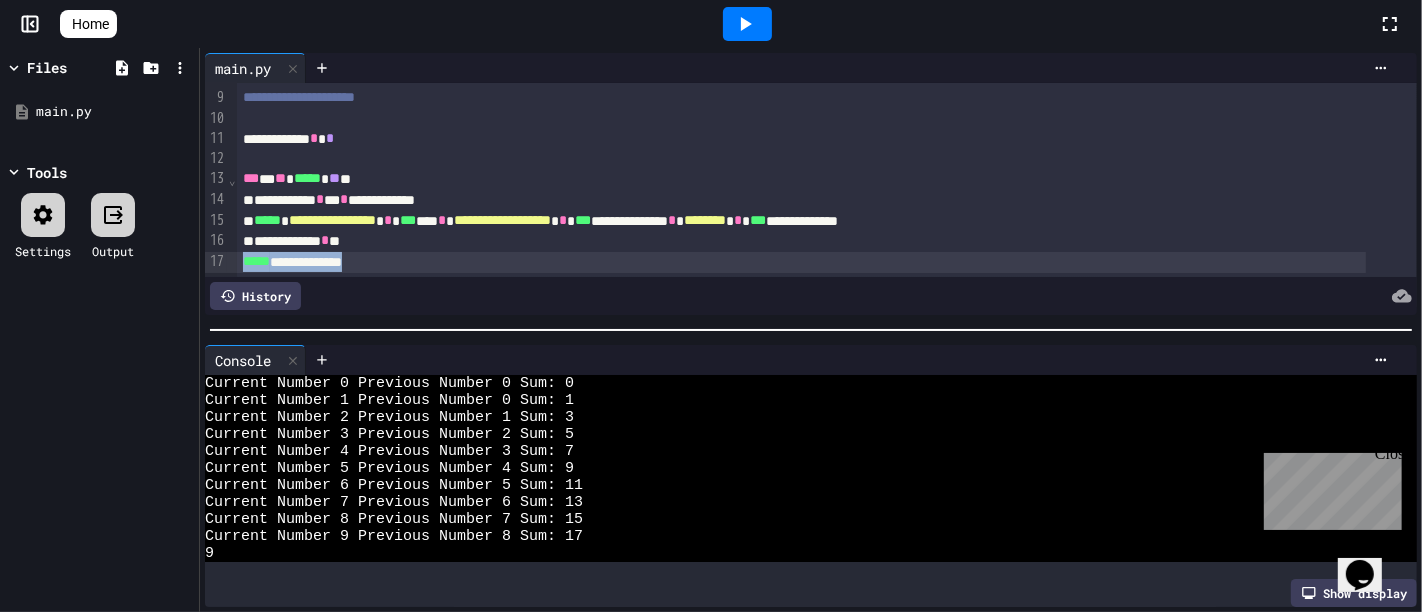 drag, startPoint x: 412, startPoint y: 230, endPoint x: 212, endPoint y: 239, distance: 200.2024 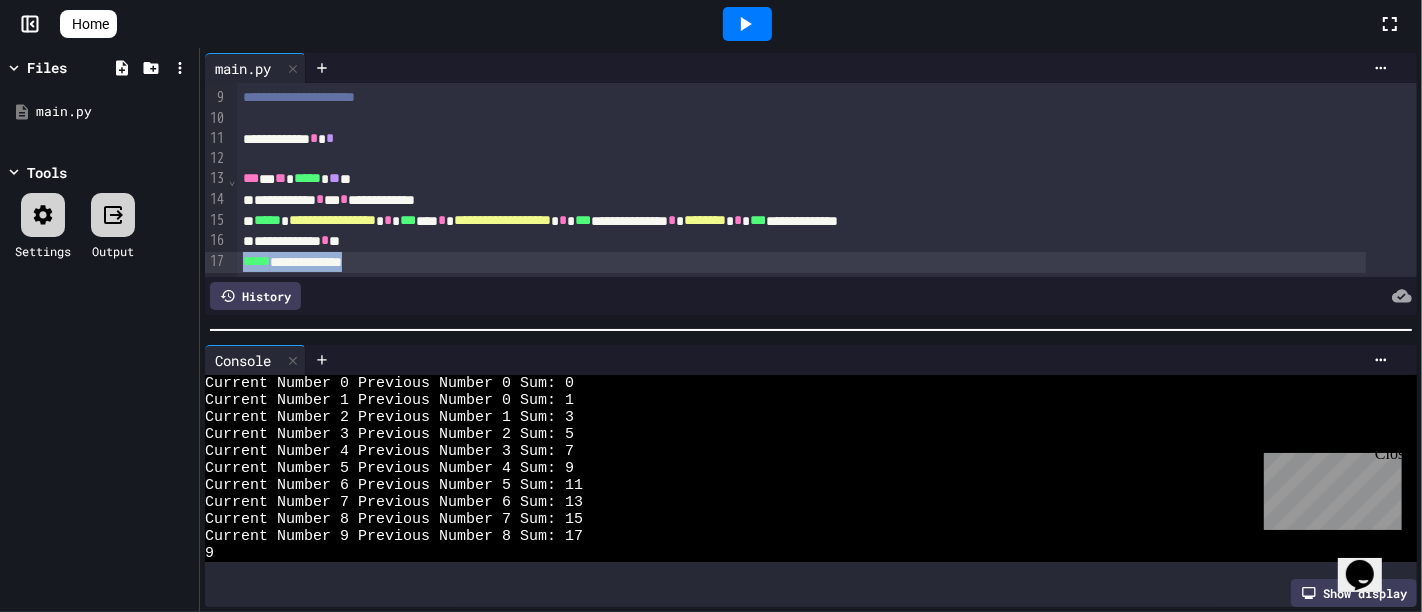 scroll, scrollTop: 187, scrollLeft: 0, axis: vertical 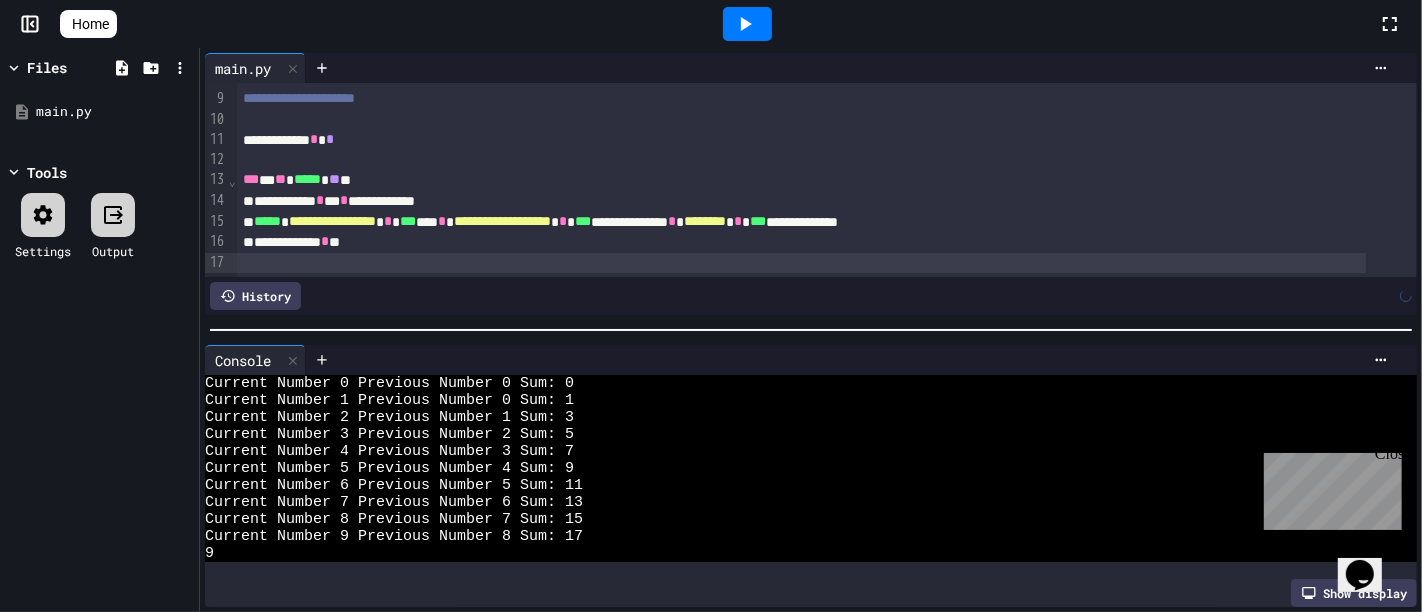 click at bounding box center (747, 24) 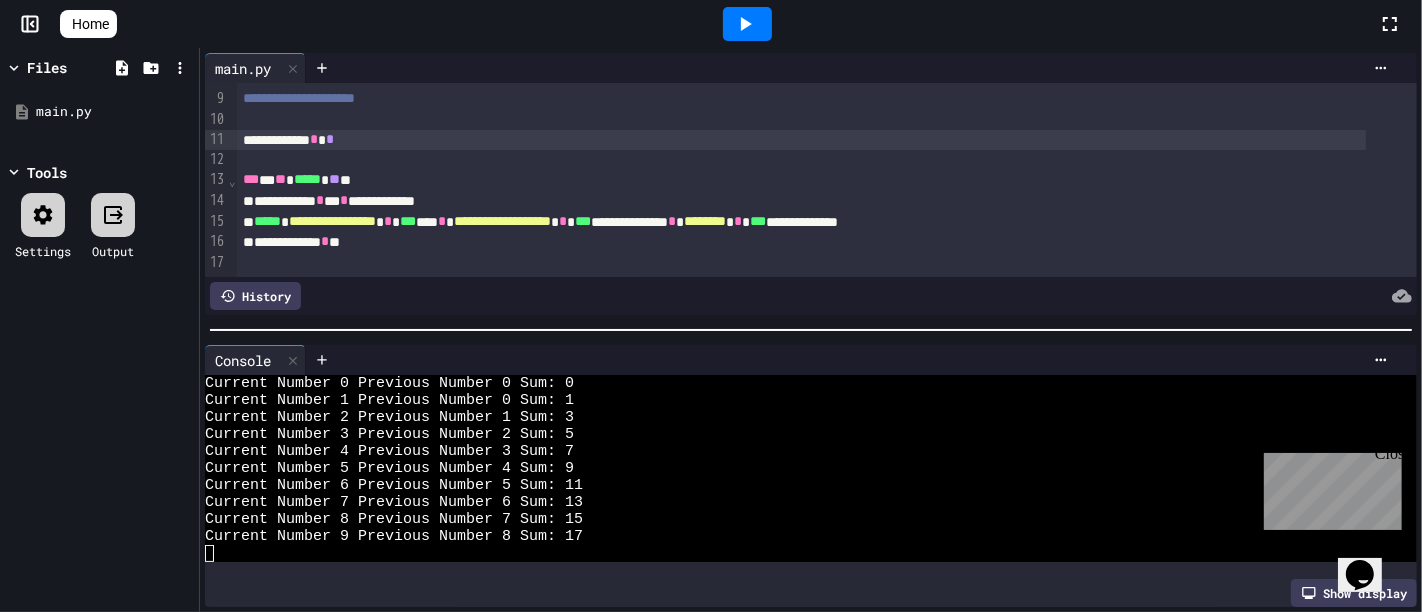 click on "**********" at bounding box center (801, 140) 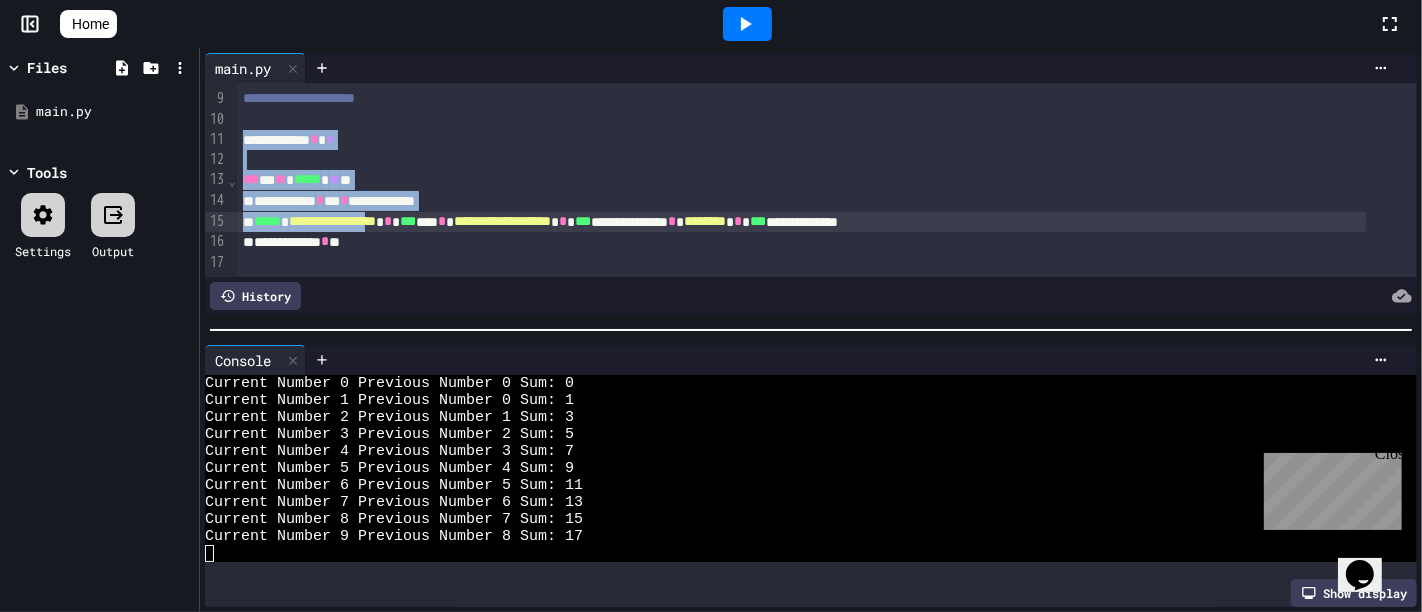 drag, startPoint x: 237, startPoint y: 124, endPoint x: 388, endPoint y: 200, distance: 169.04733 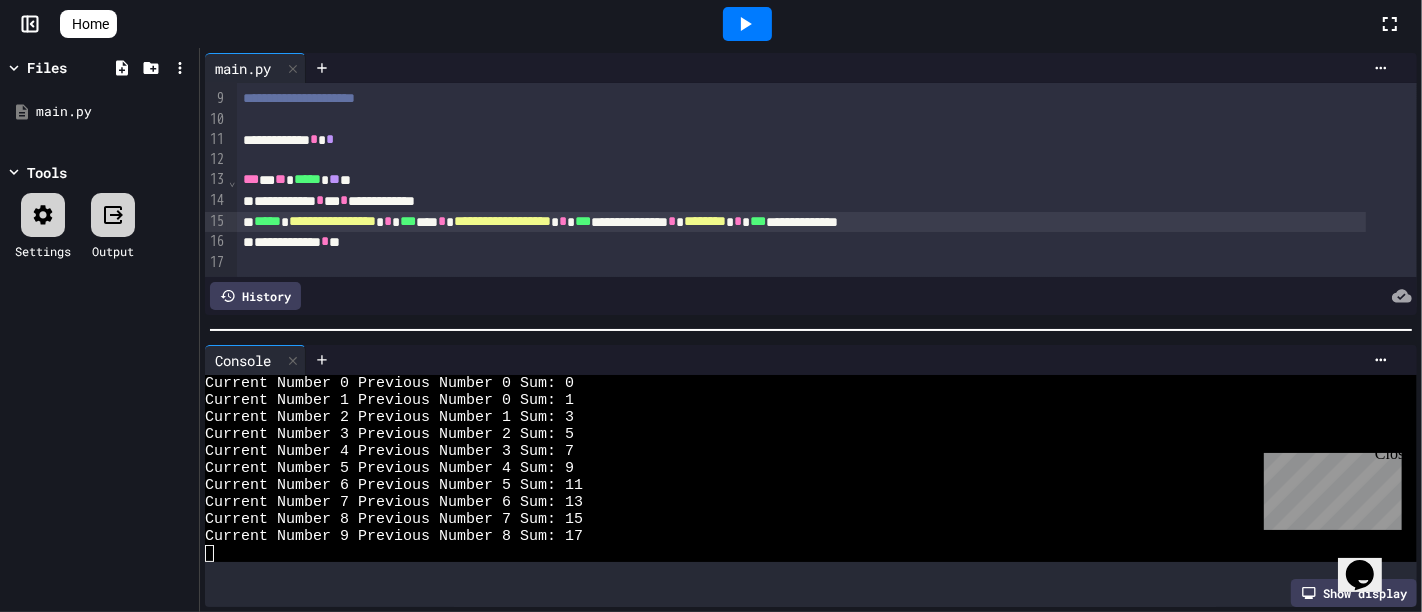 click on "**********" at bounding box center [801, 140] 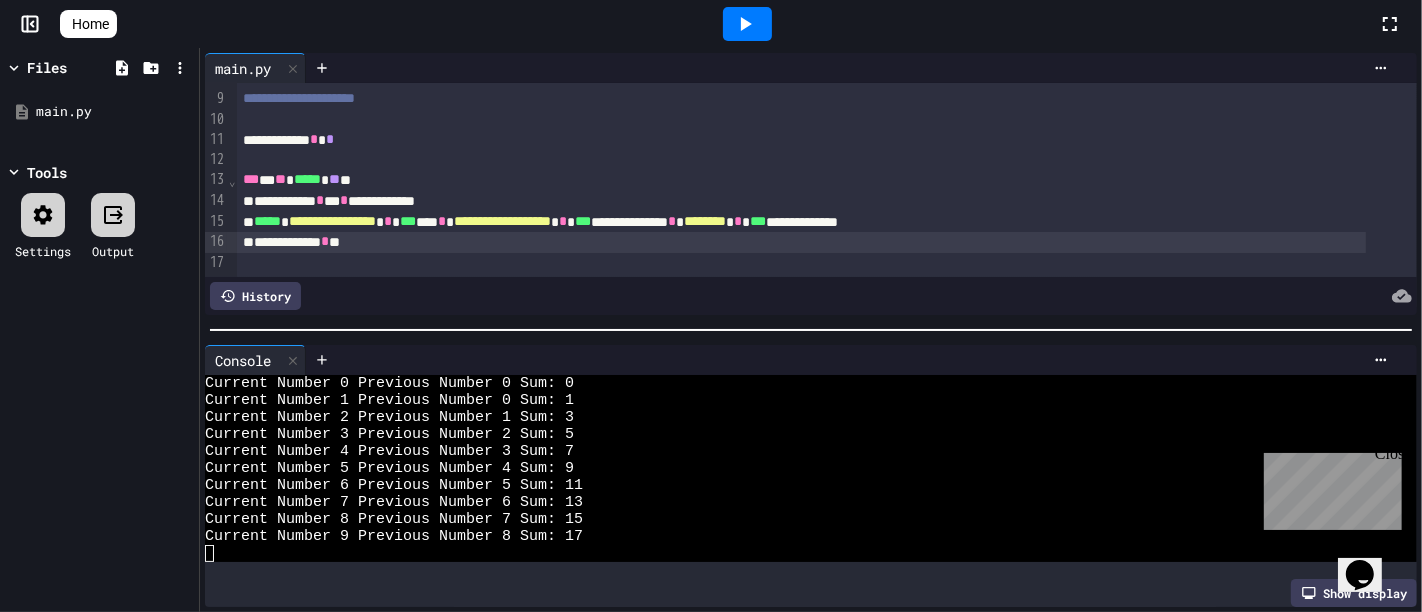 click on "**********" at bounding box center [801, 242] 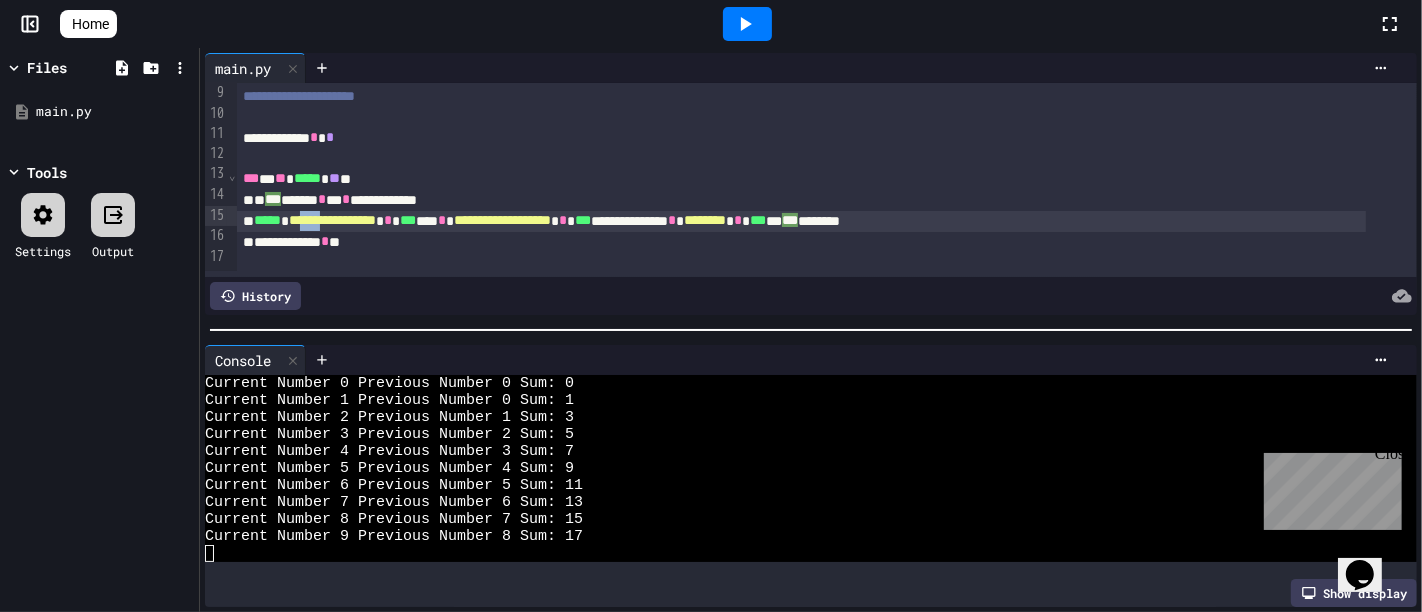 scroll, scrollTop: 187, scrollLeft: 0, axis: vertical 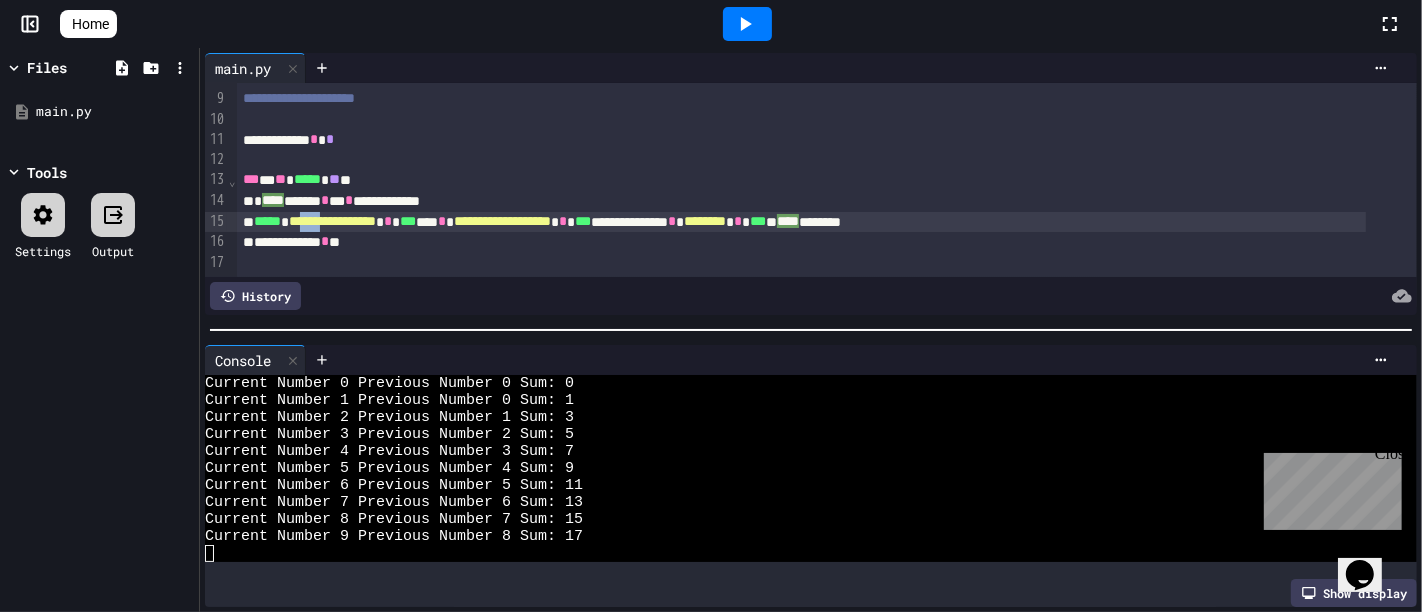 drag, startPoint x: 350, startPoint y: 205, endPoint x: 321, endPoint y: 185, distance: 35.22783 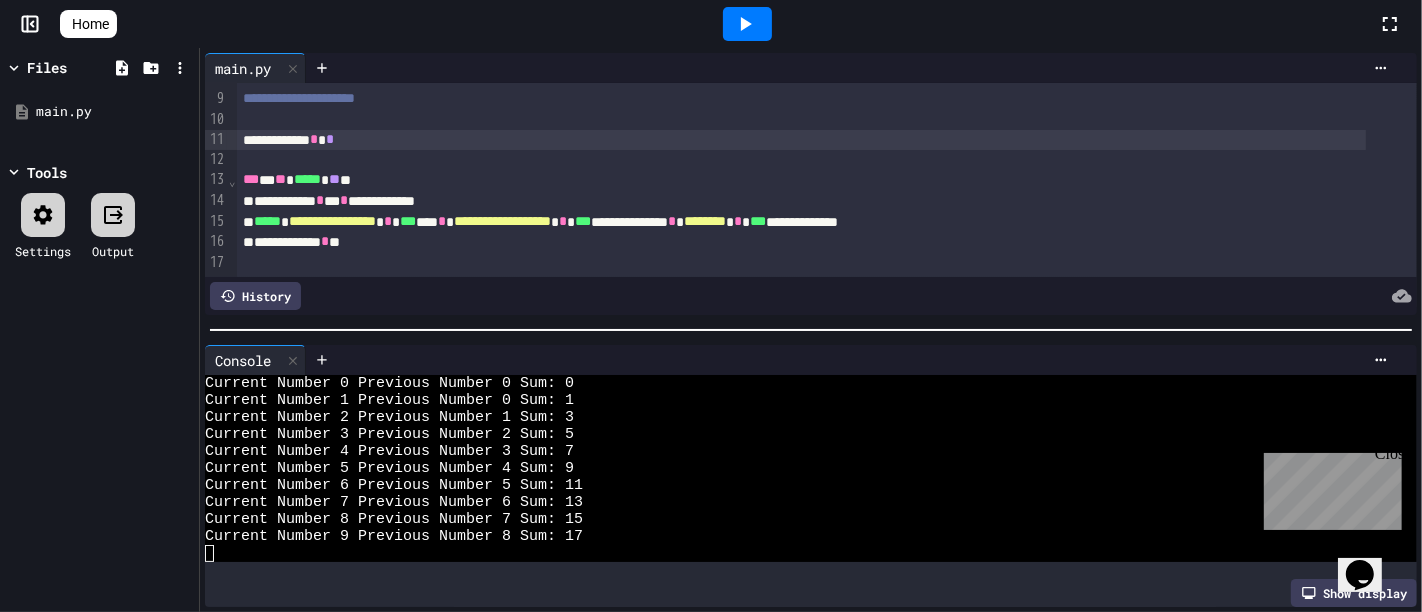 click on "**********" at bounding box center (801, 140) 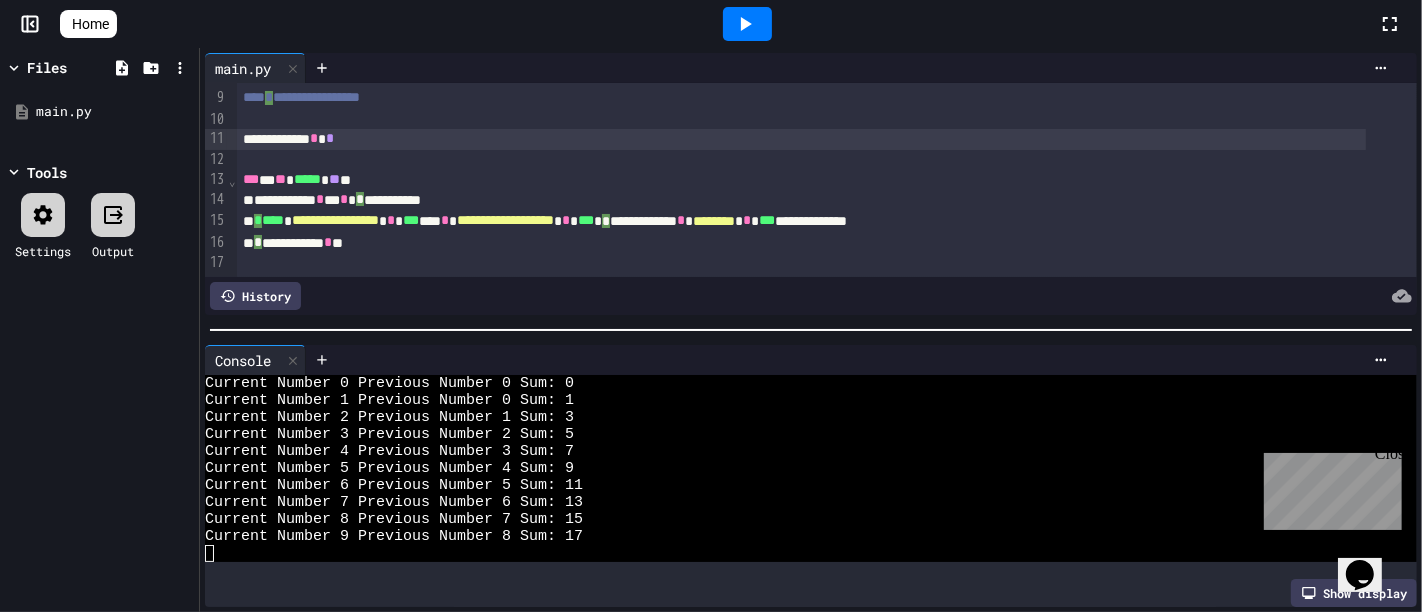 scroll, scrollTop: 187, scrollLeft: 0, axis: vertical 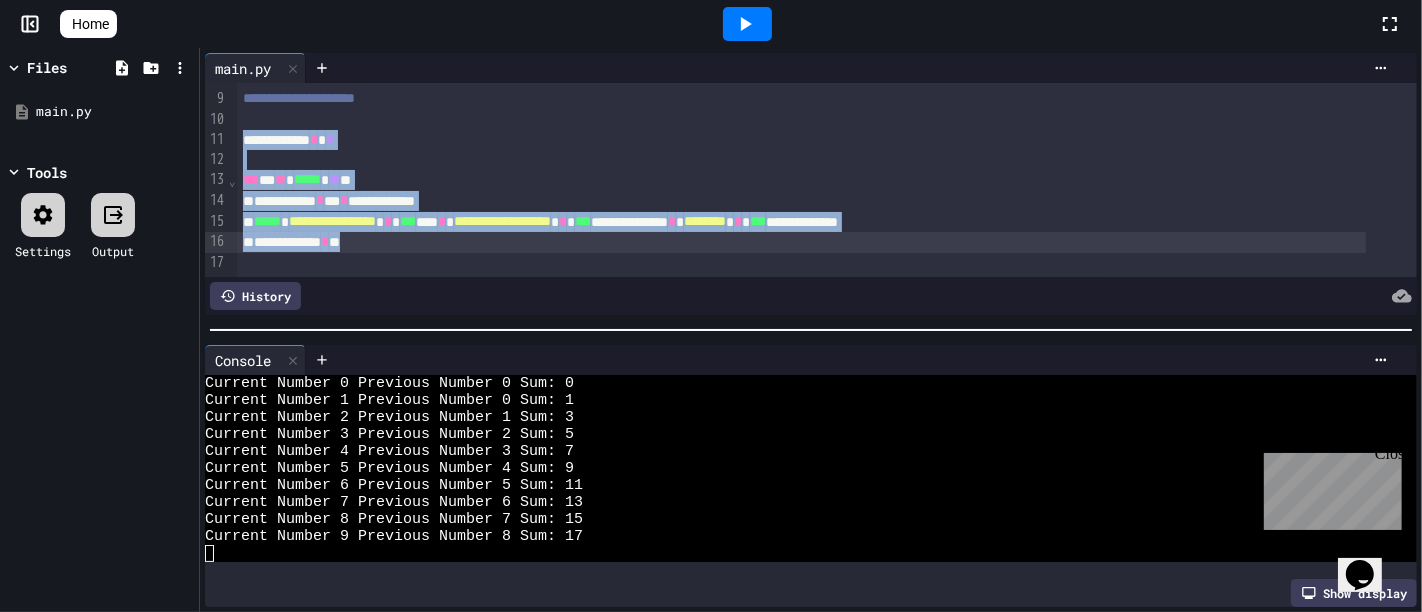 drag, startPoint x: 242, startPoint y: 115, endPoint x: 371, endPoint y: 213, distance: 162.00308 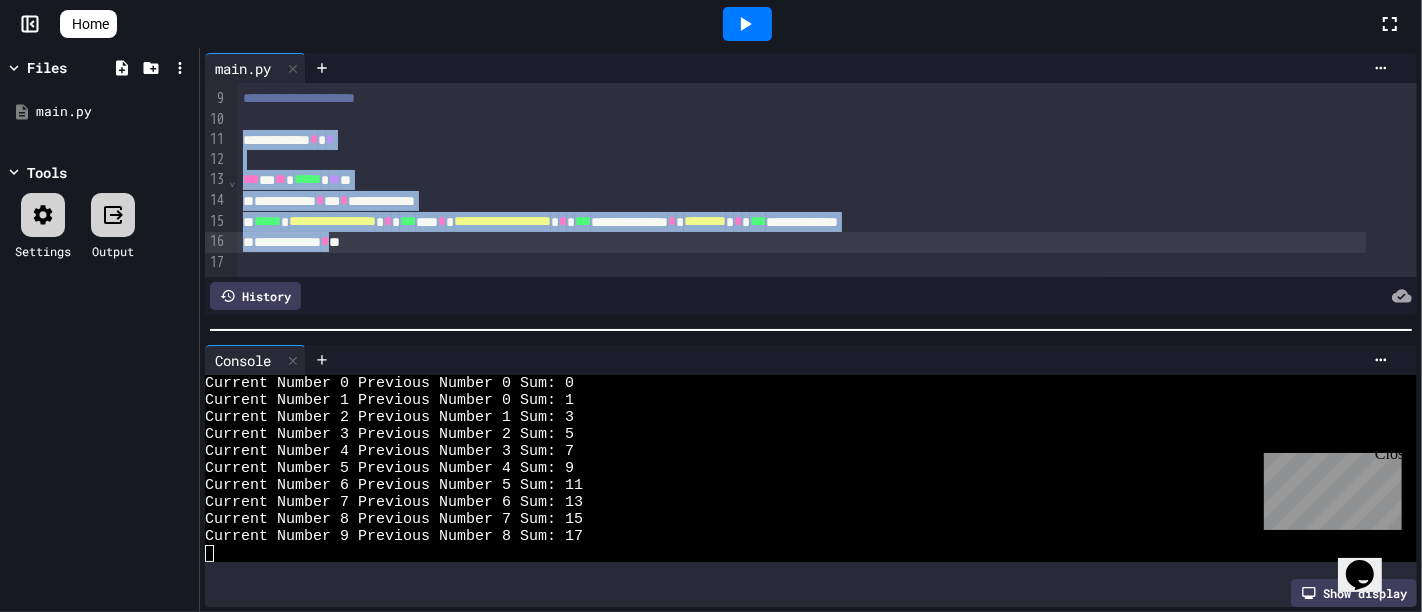 copy on "**********" 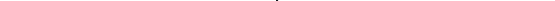 scroll, scrollTop: 21, scrollLeft: 0, axis: vertical 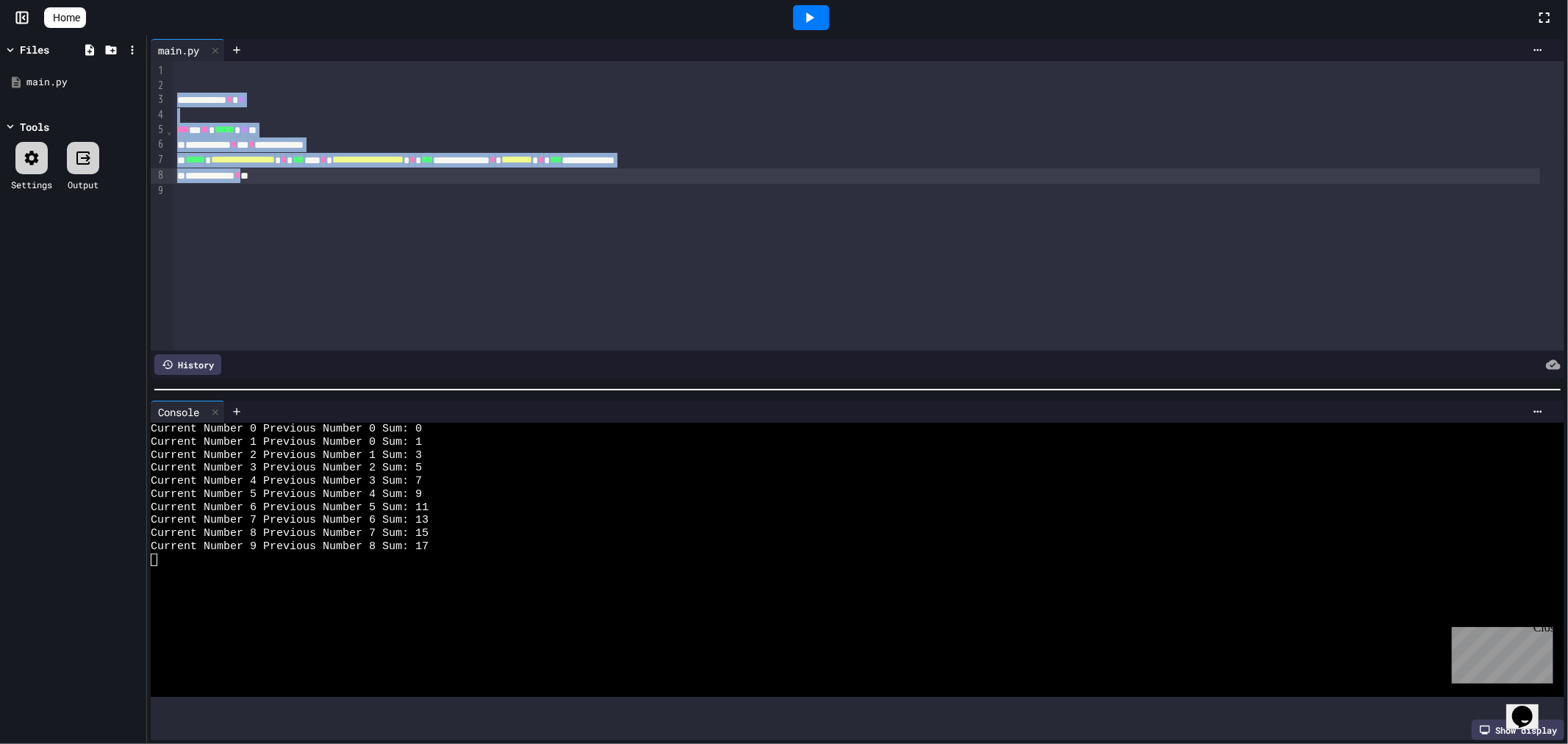 click on "**********" at bounding box center [856, 160] 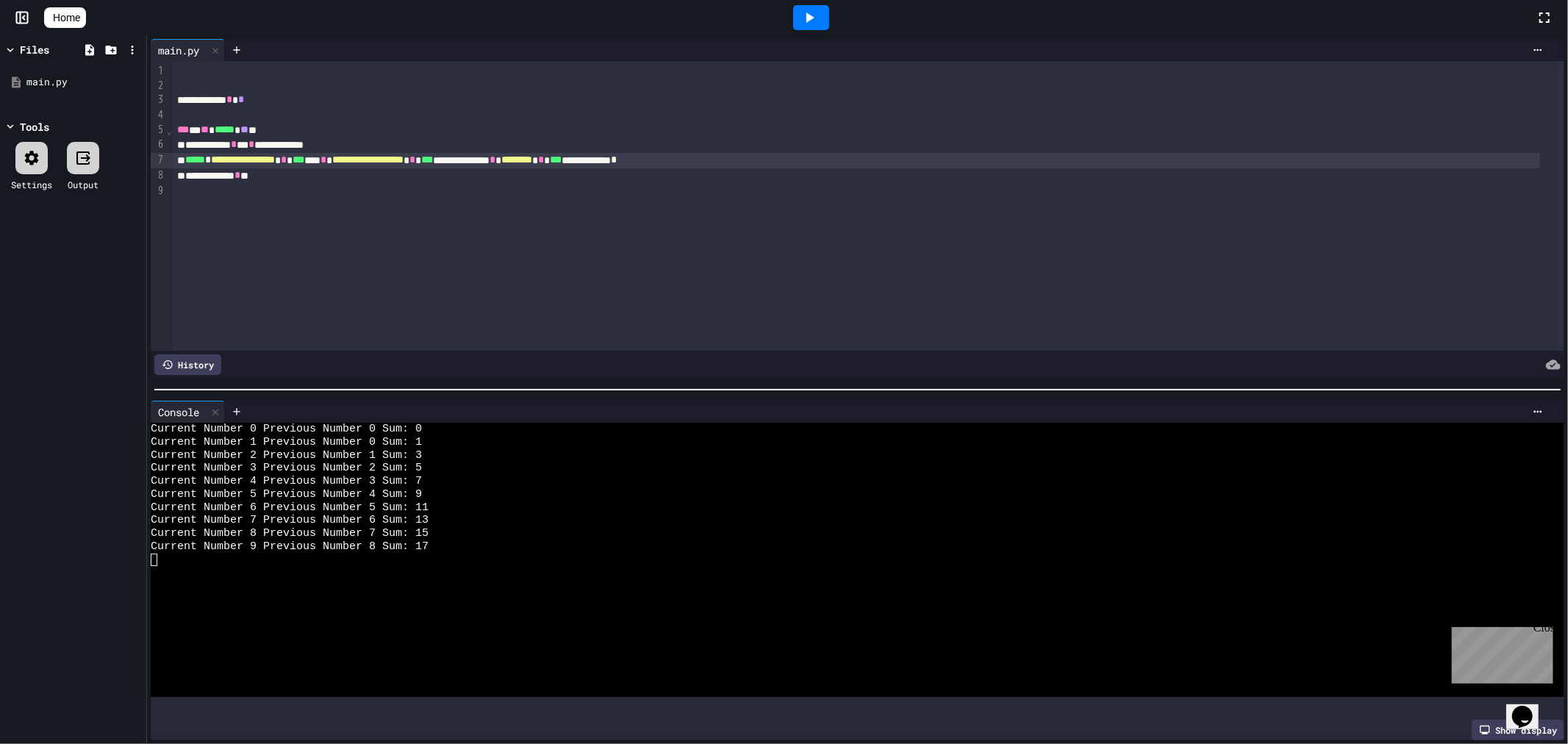 click on "Home" at bounding box center [66, 18] 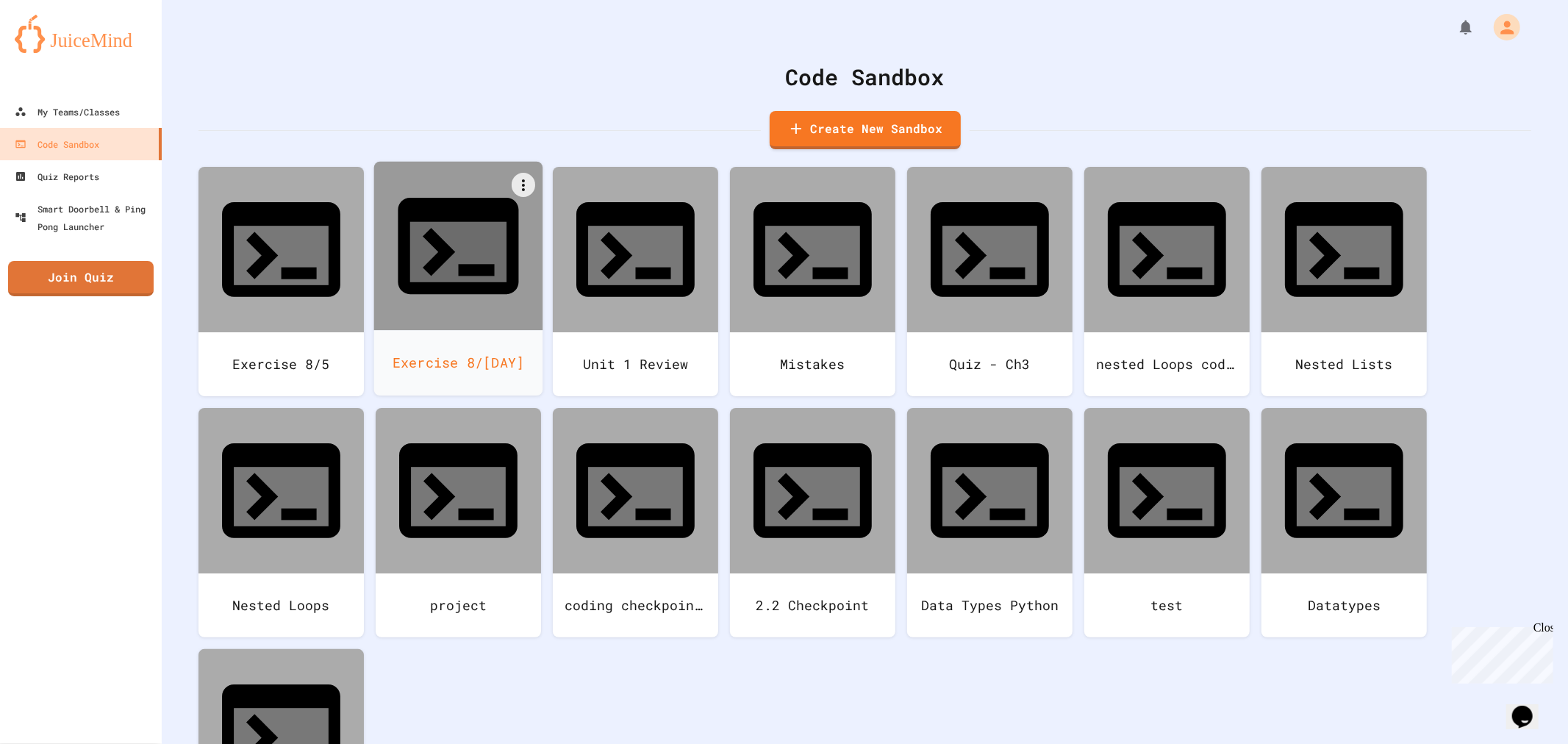 click on "Exercise 8/[DAY]" at bounding box center [459, 362] 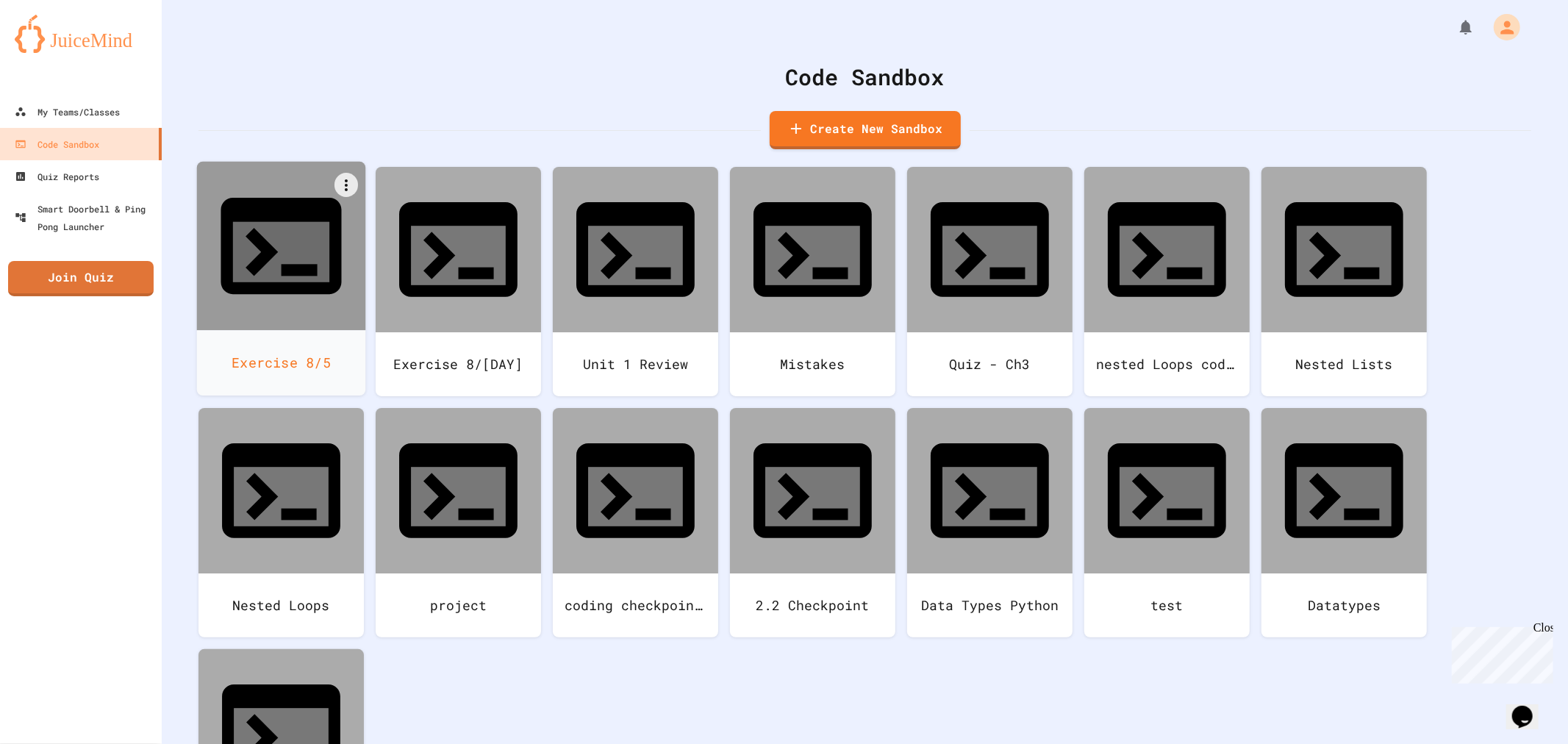 click on "Exercise 8/5" at bounding box center (282, 362) 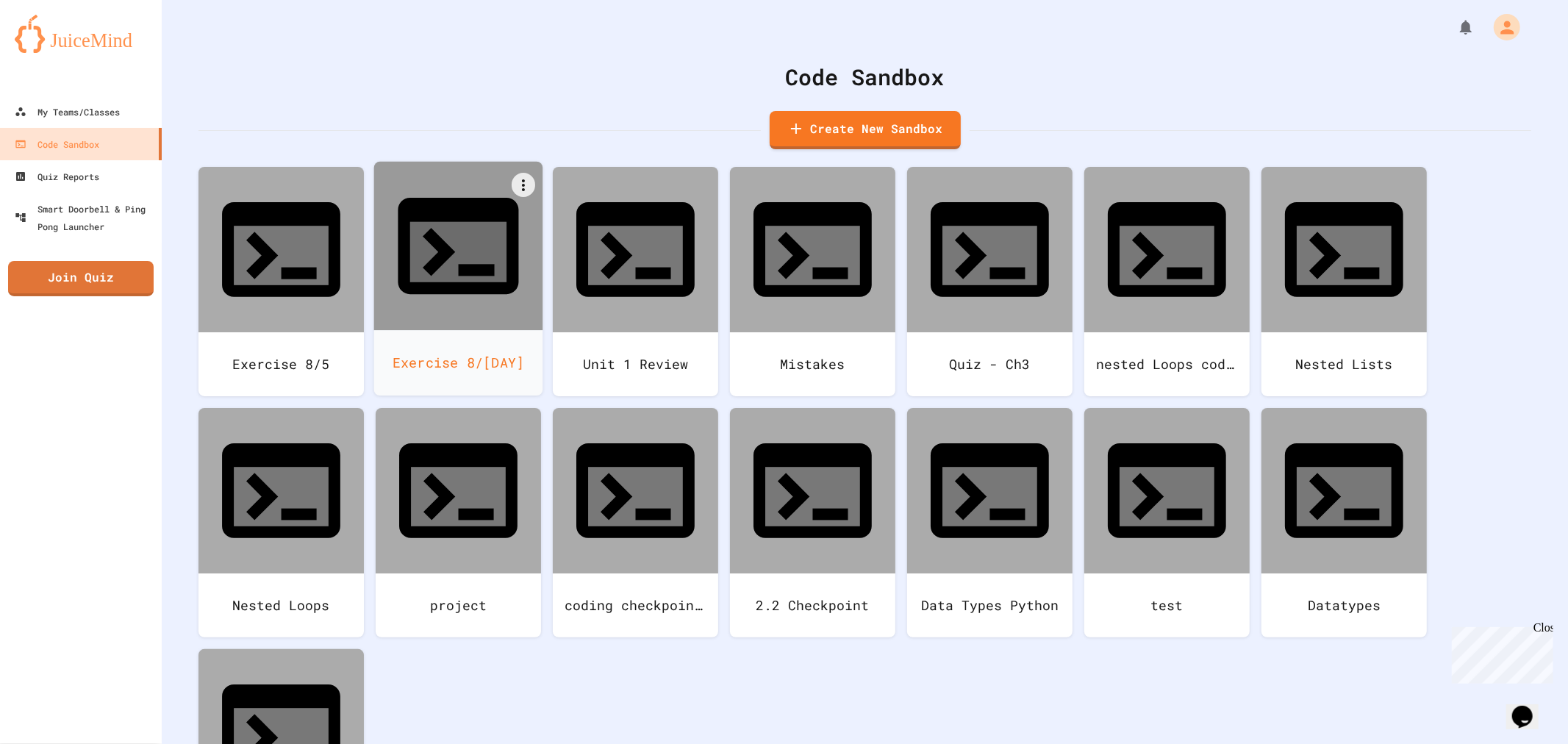 click 